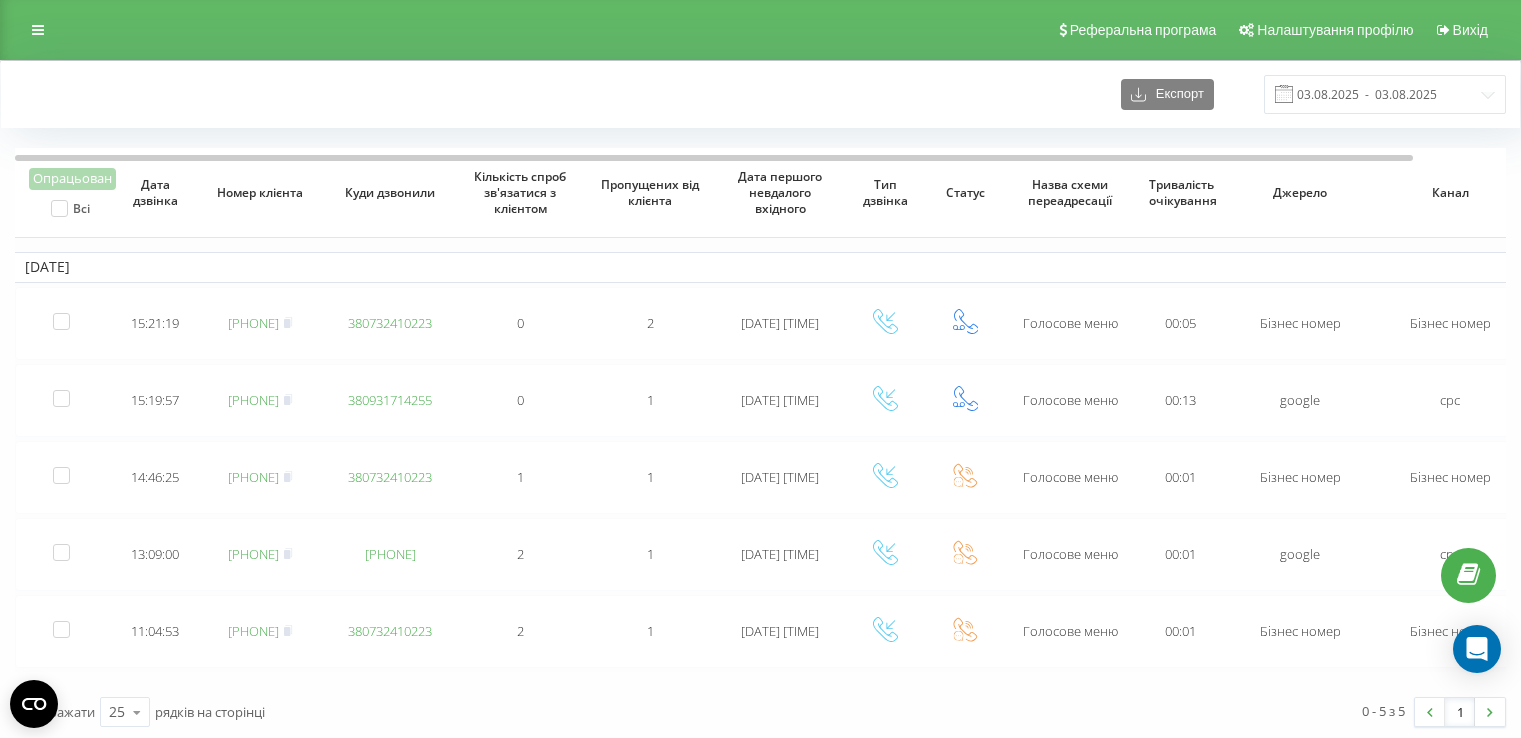 scroll, scrollTop: 0, scrollLeft: 0, axis: both 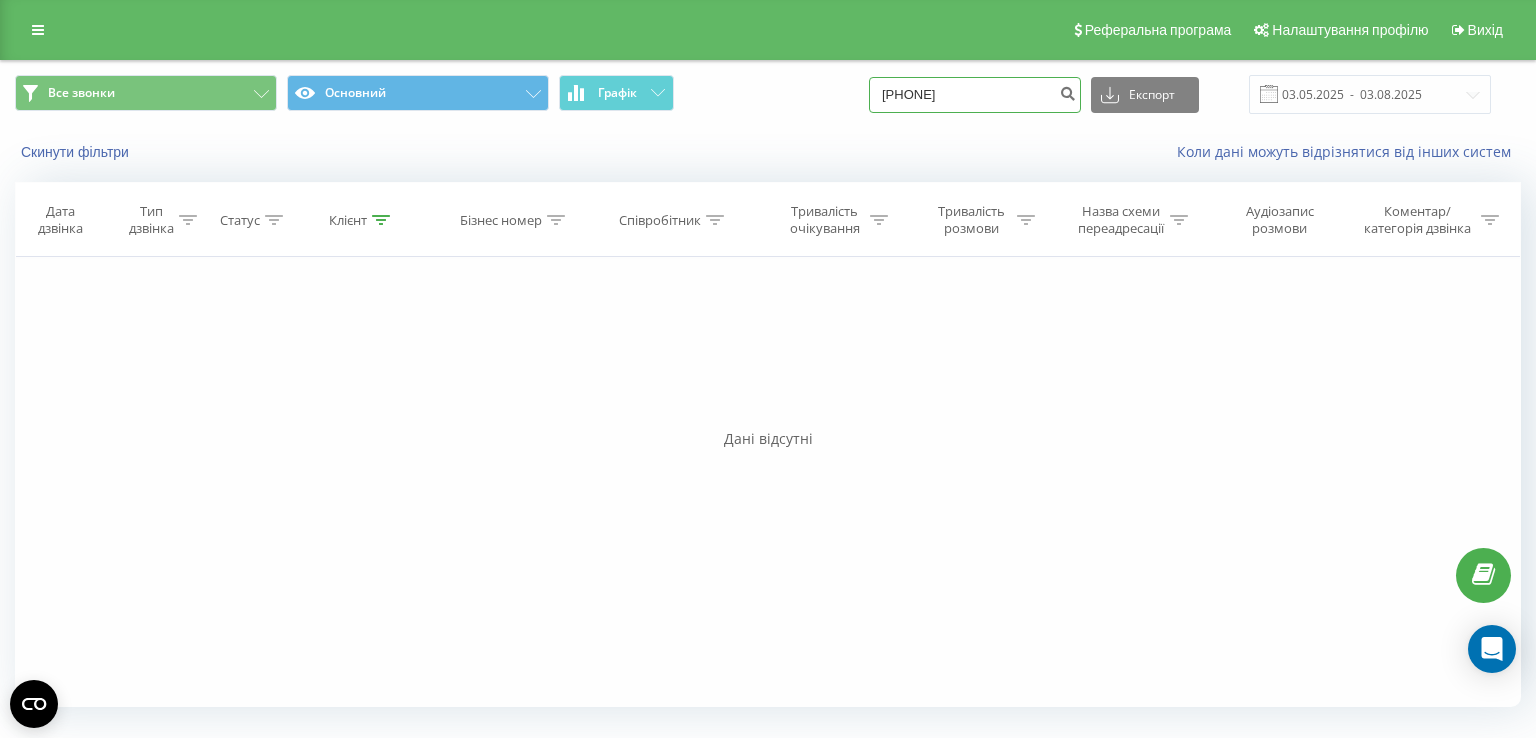 drag, startPoint x: 0, startPoint y: 0, endPoint x: 801, endPoint y: 101, distance: 807.3425 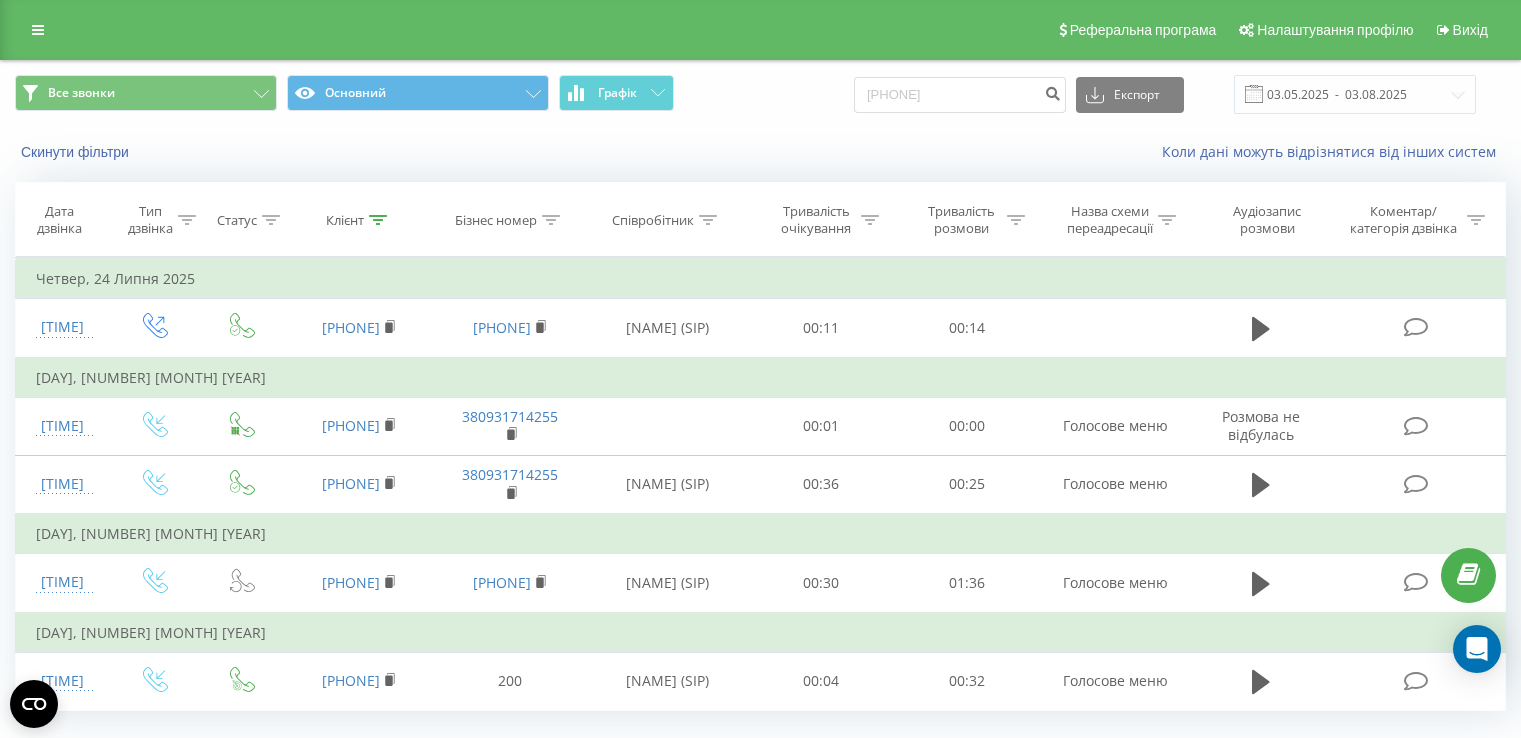 scroll, scrollTop: 0, scrollLeft: 0, axis: both 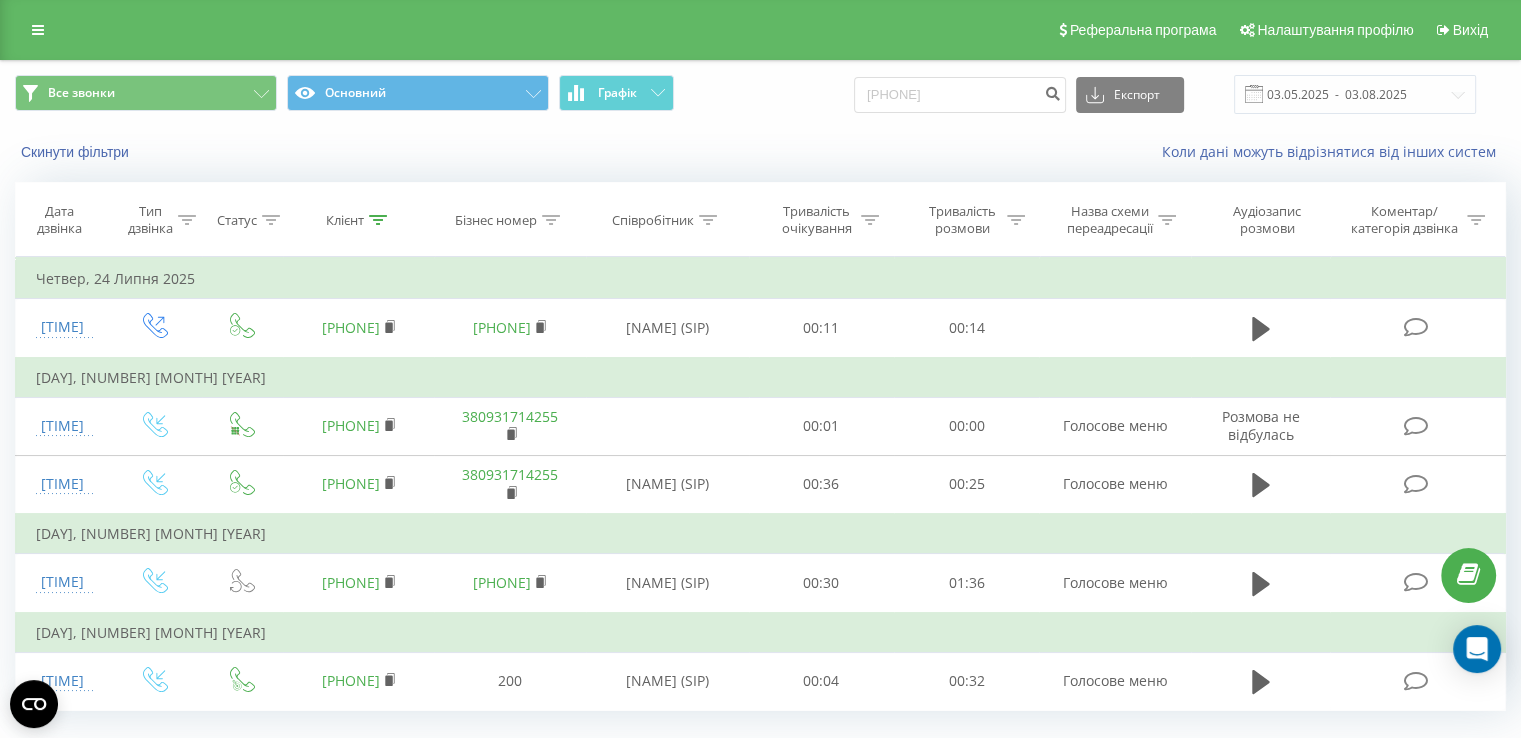 click on "Реферальна програма Налаштування профілю Вихід" at bounding box center [760, 30] 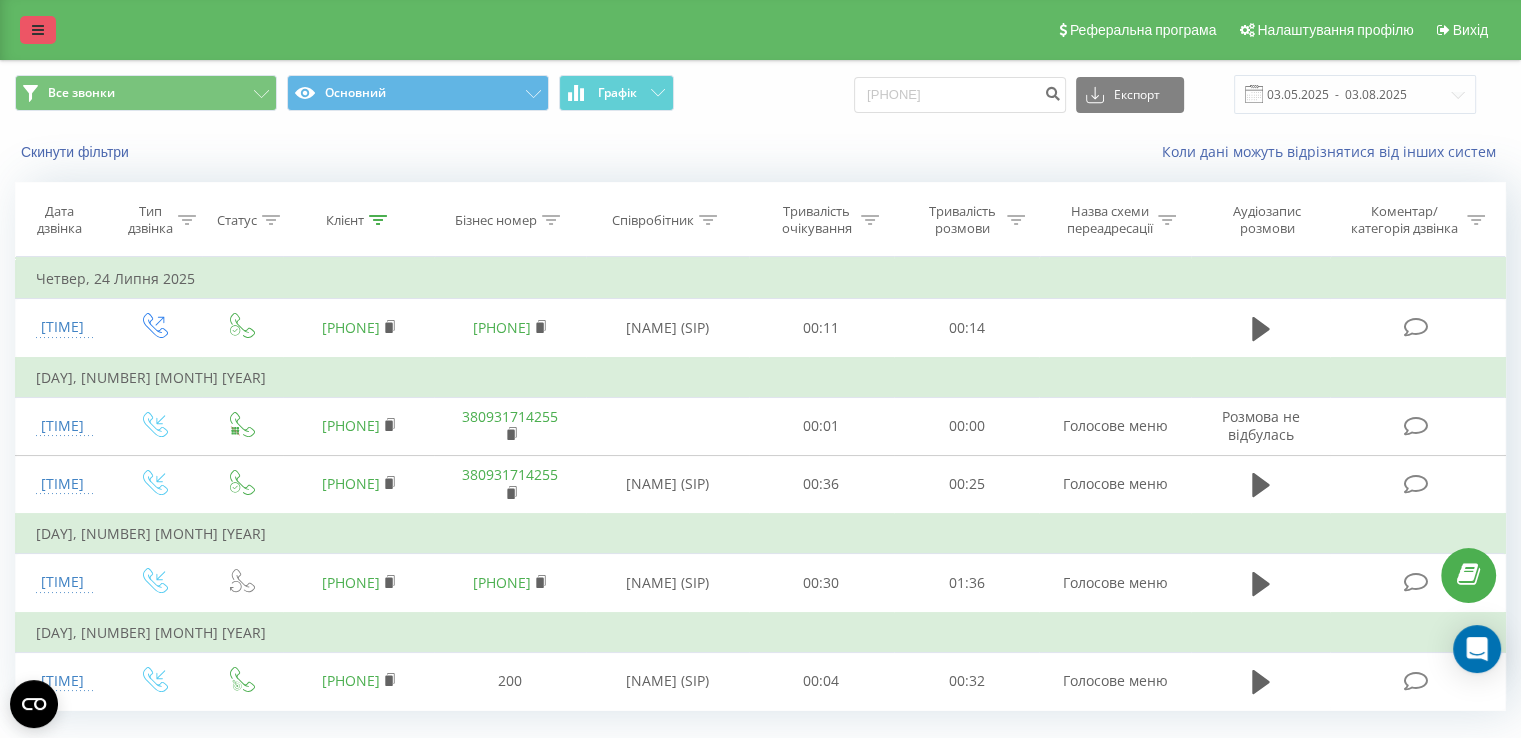 click at bounding box center [38, 30] 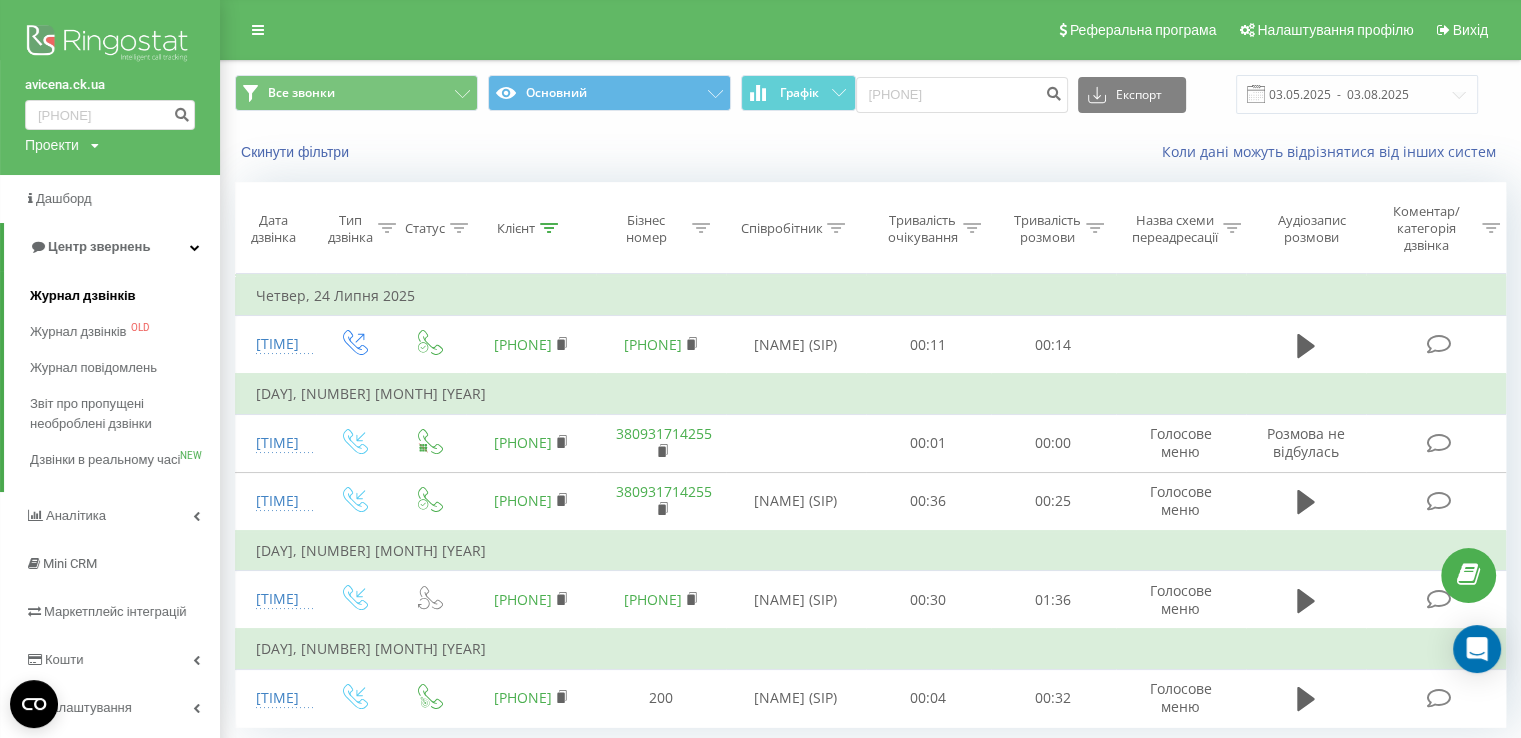 click on "Журнал дзвінків" at bounding box center [125, 296] 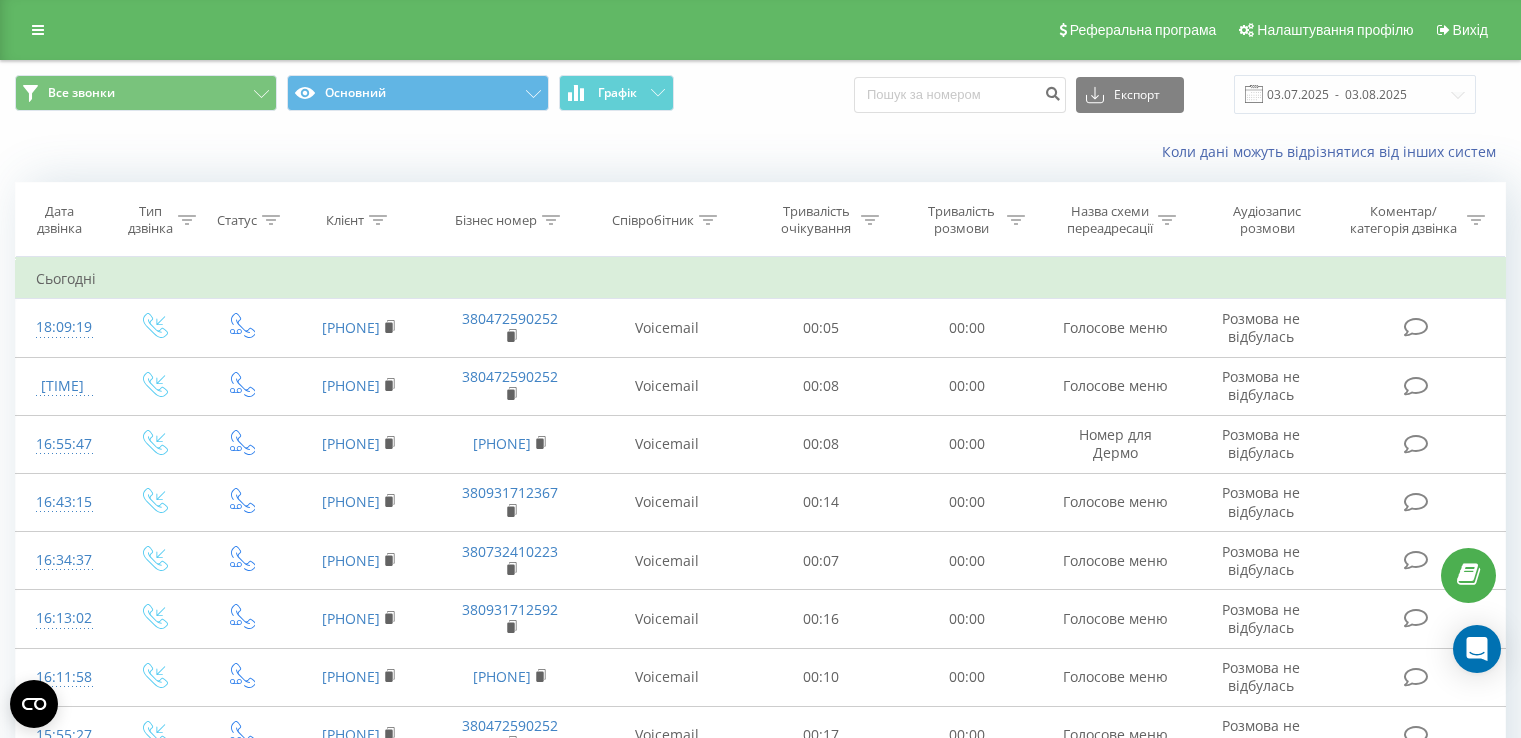 scroll, scrollTop: 0, scrollLeft: 0, axis: both 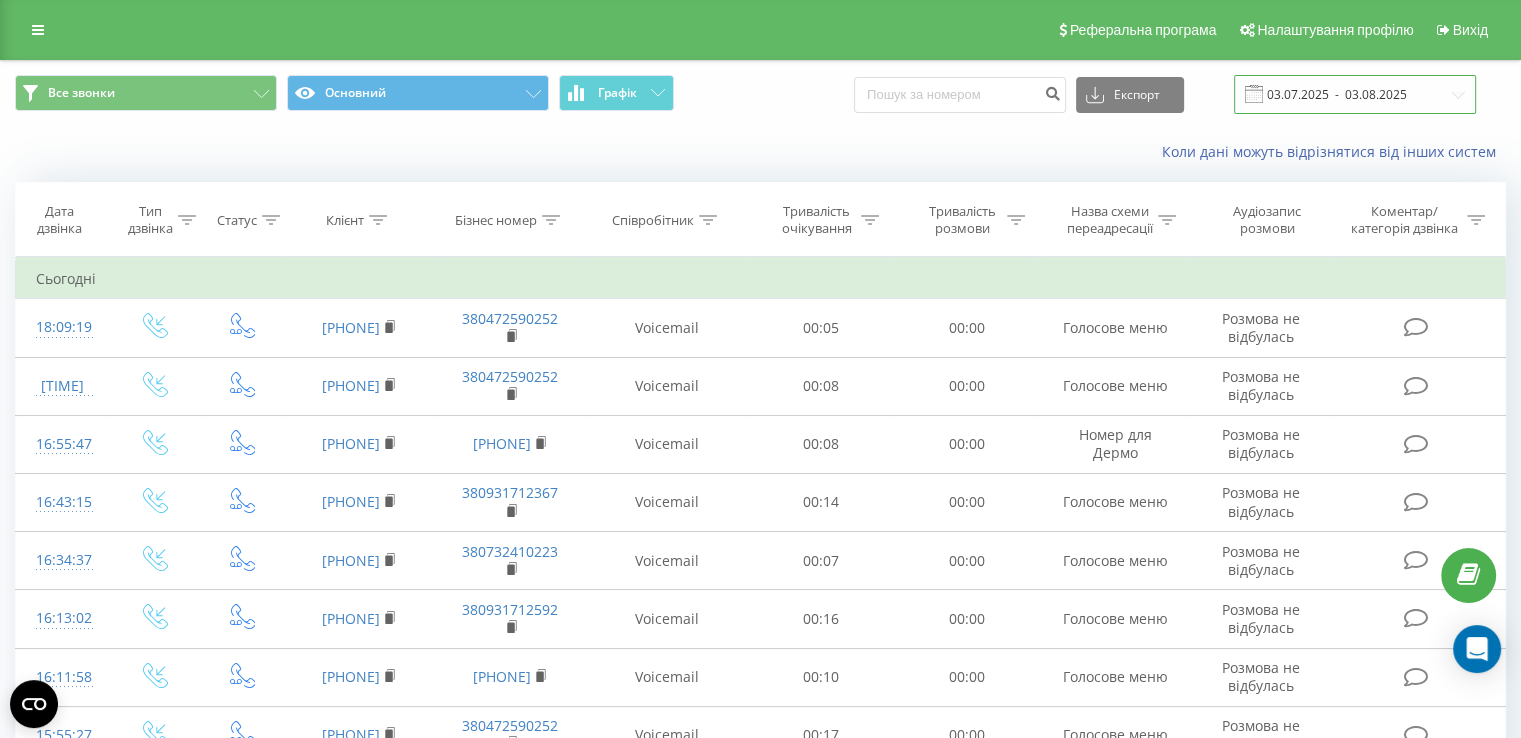 click on "03.07.2025  -  03.08.2025" at bounding box center [1355, 94] 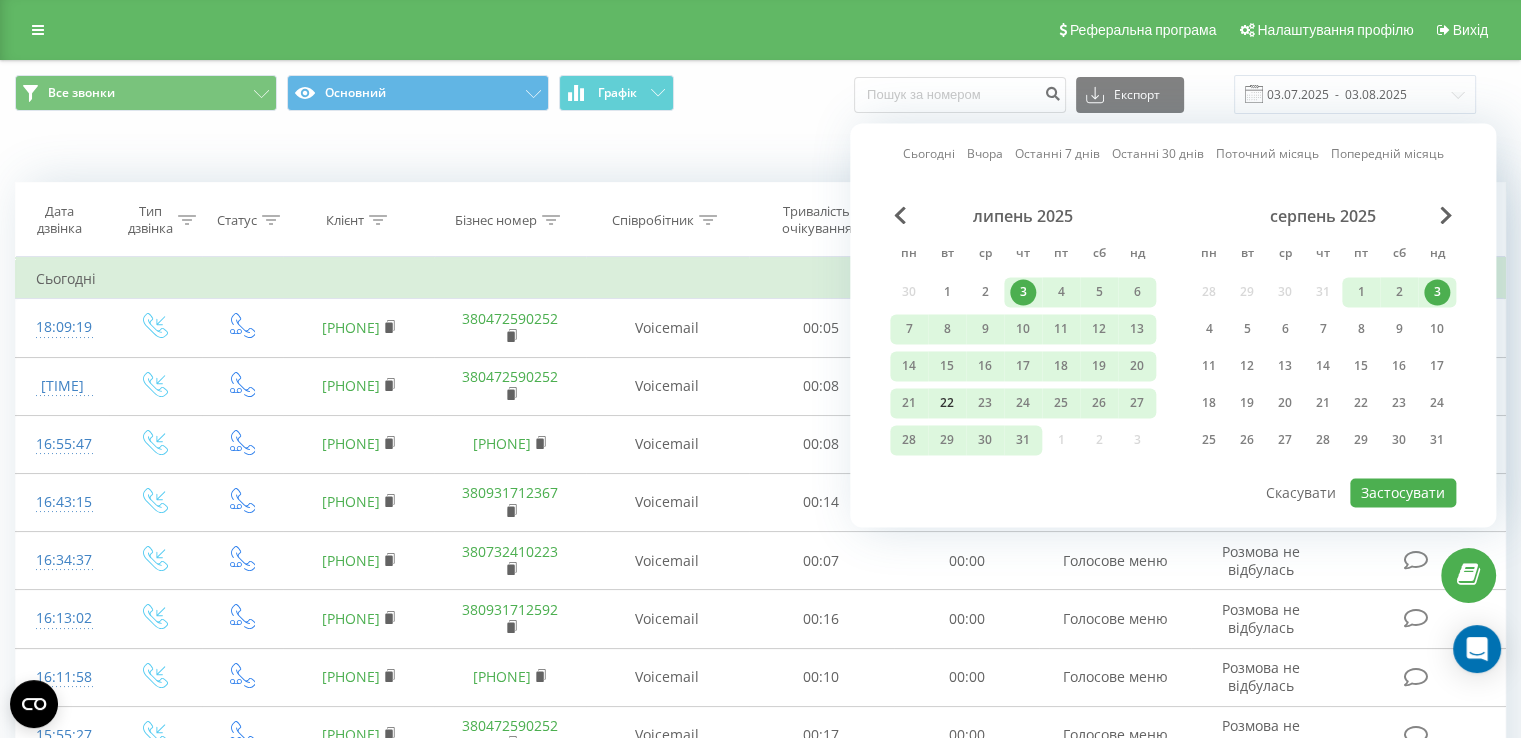 click on "22" at bounding box center [947, 403] 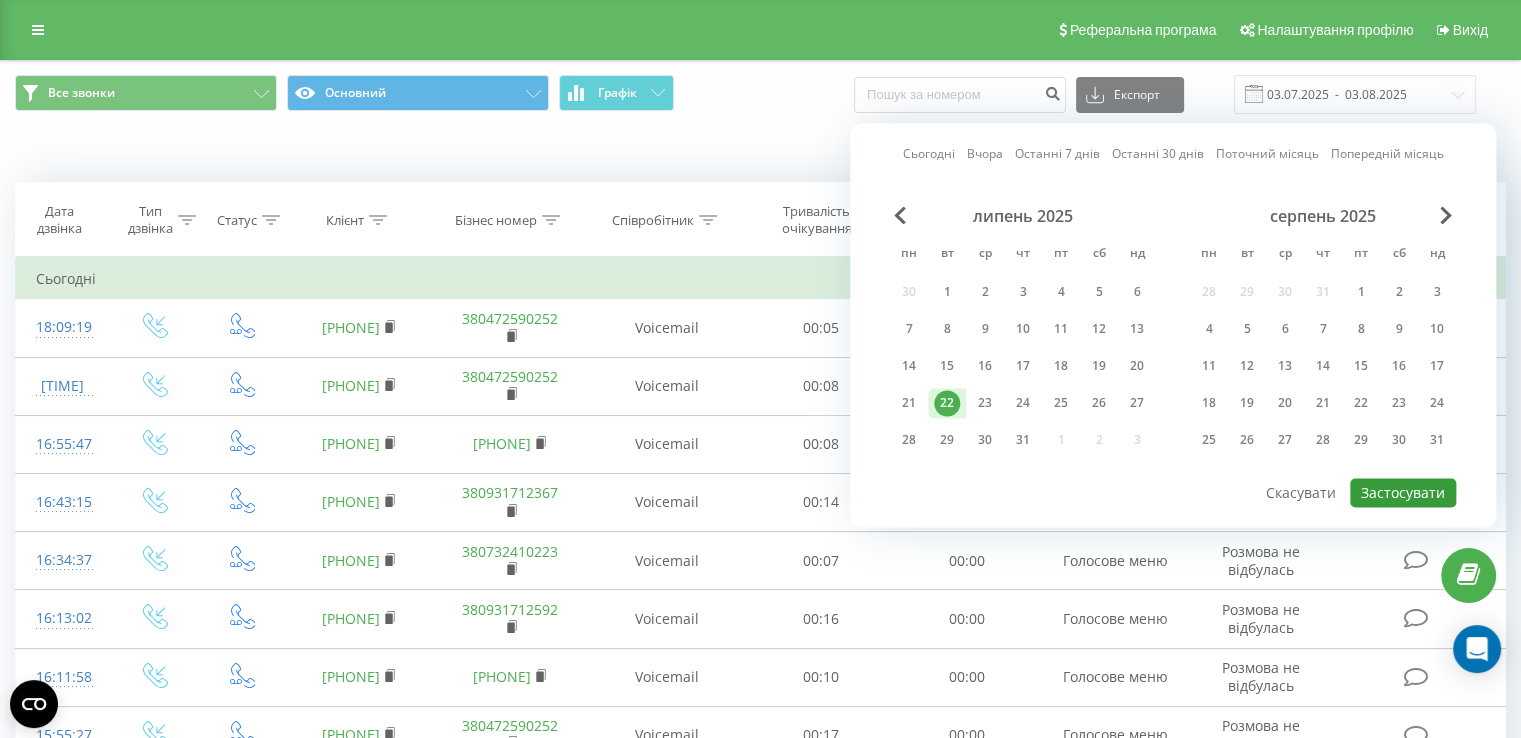 click on "Застосувати" at bounding box center (1403, 492) 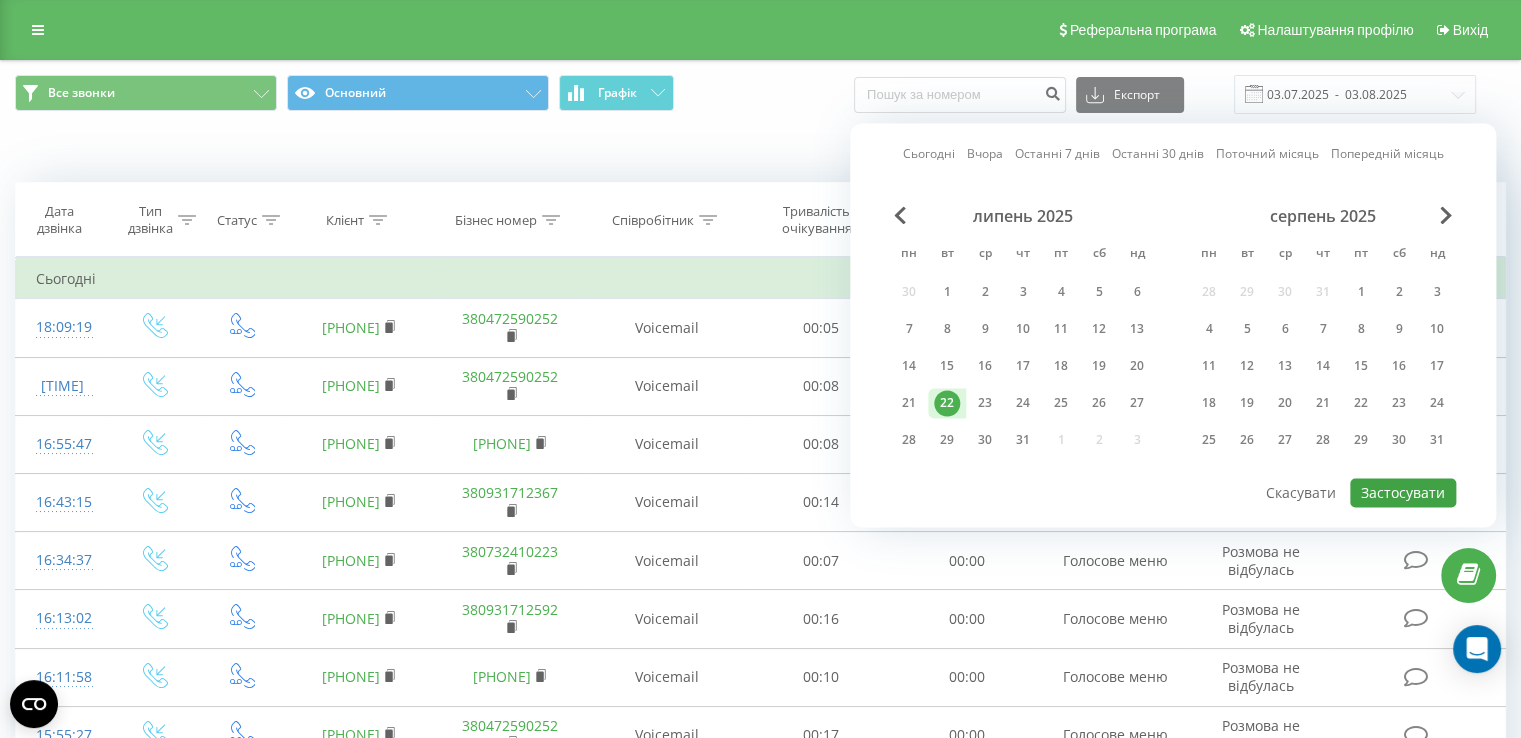 type on "[DATE]  -  [DATE]" 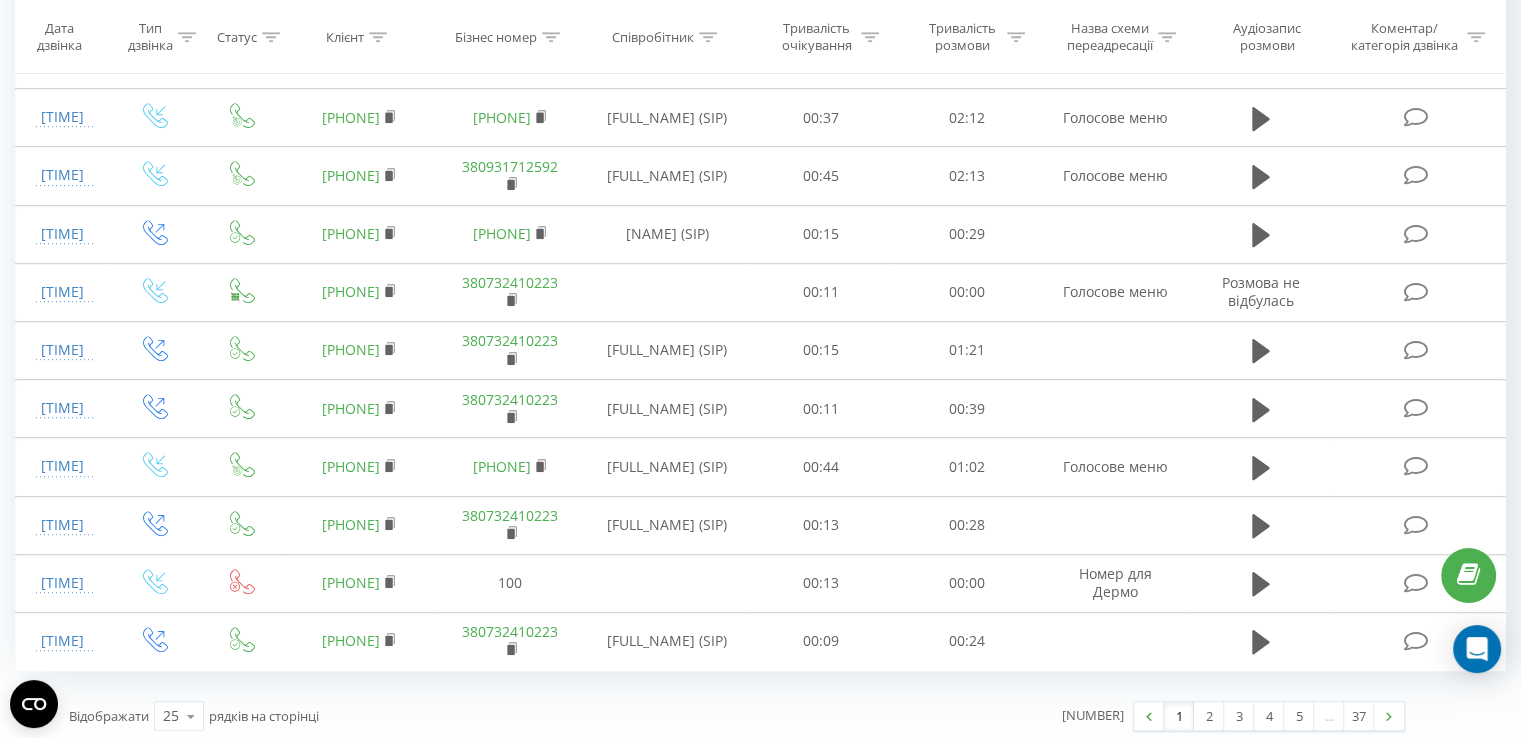 scroll, scrollTop: 1085, scrollLeft: 0, axis: vertical 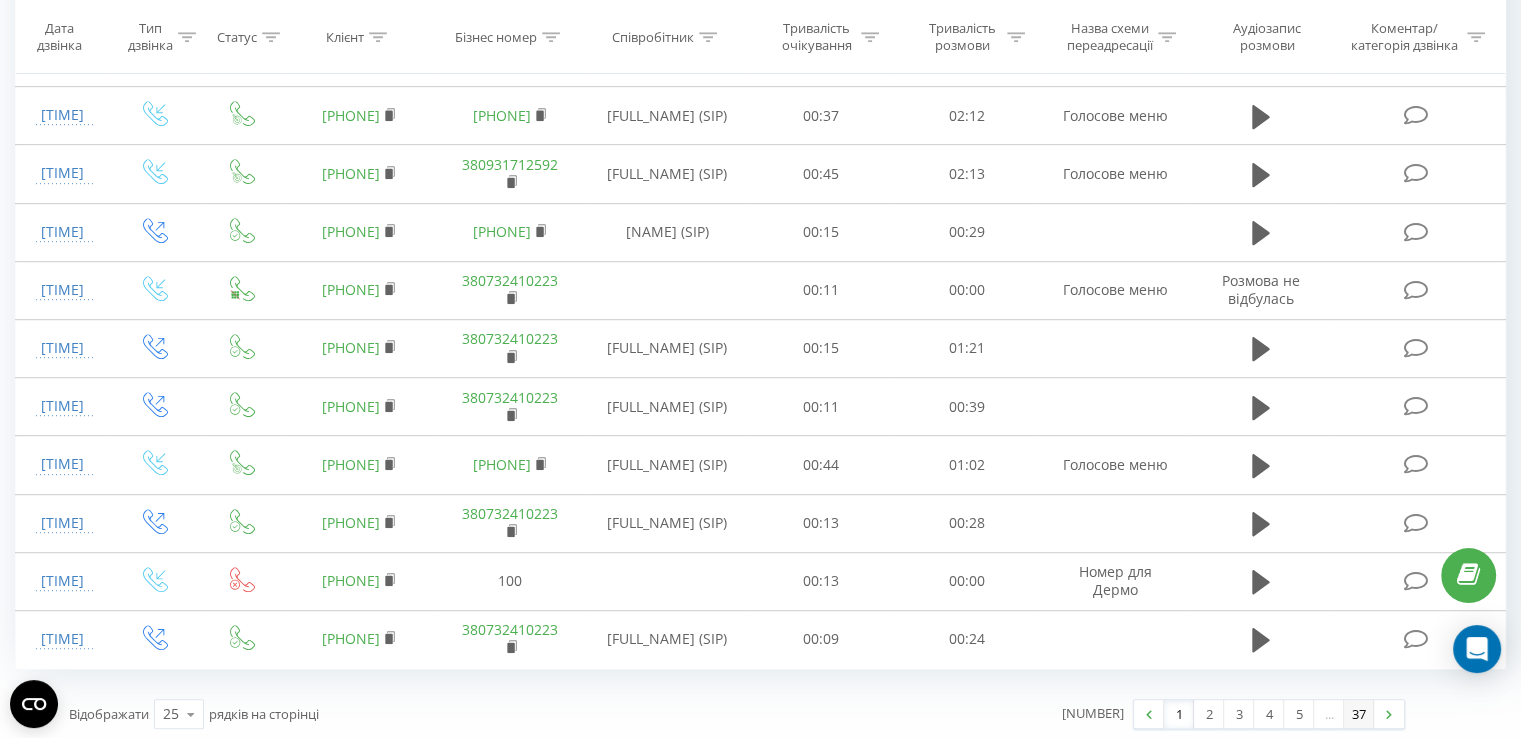 click on "37" at bounding box center (1359, 714) 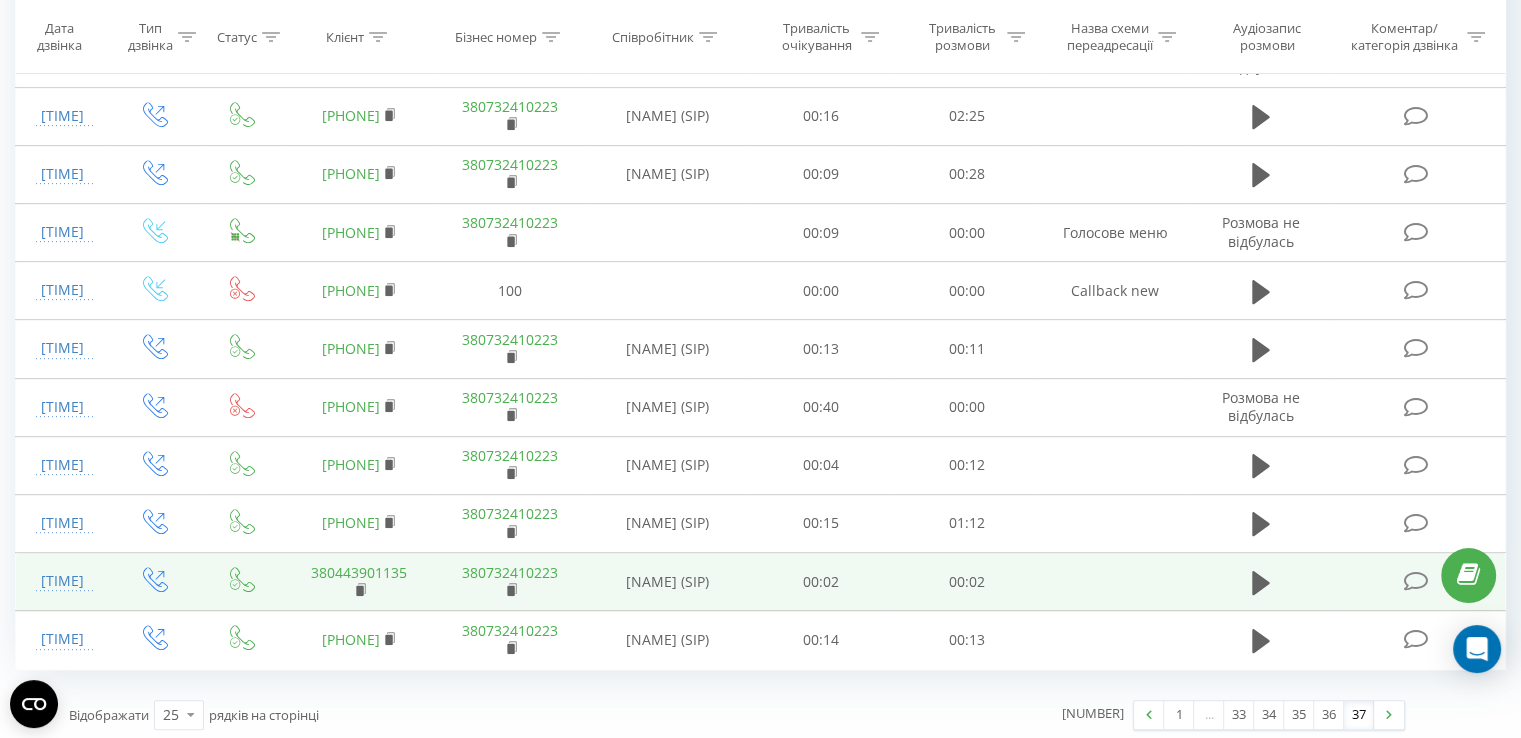 scroll, scrollTop: 911, scrollLeft: 0, axis: vertical 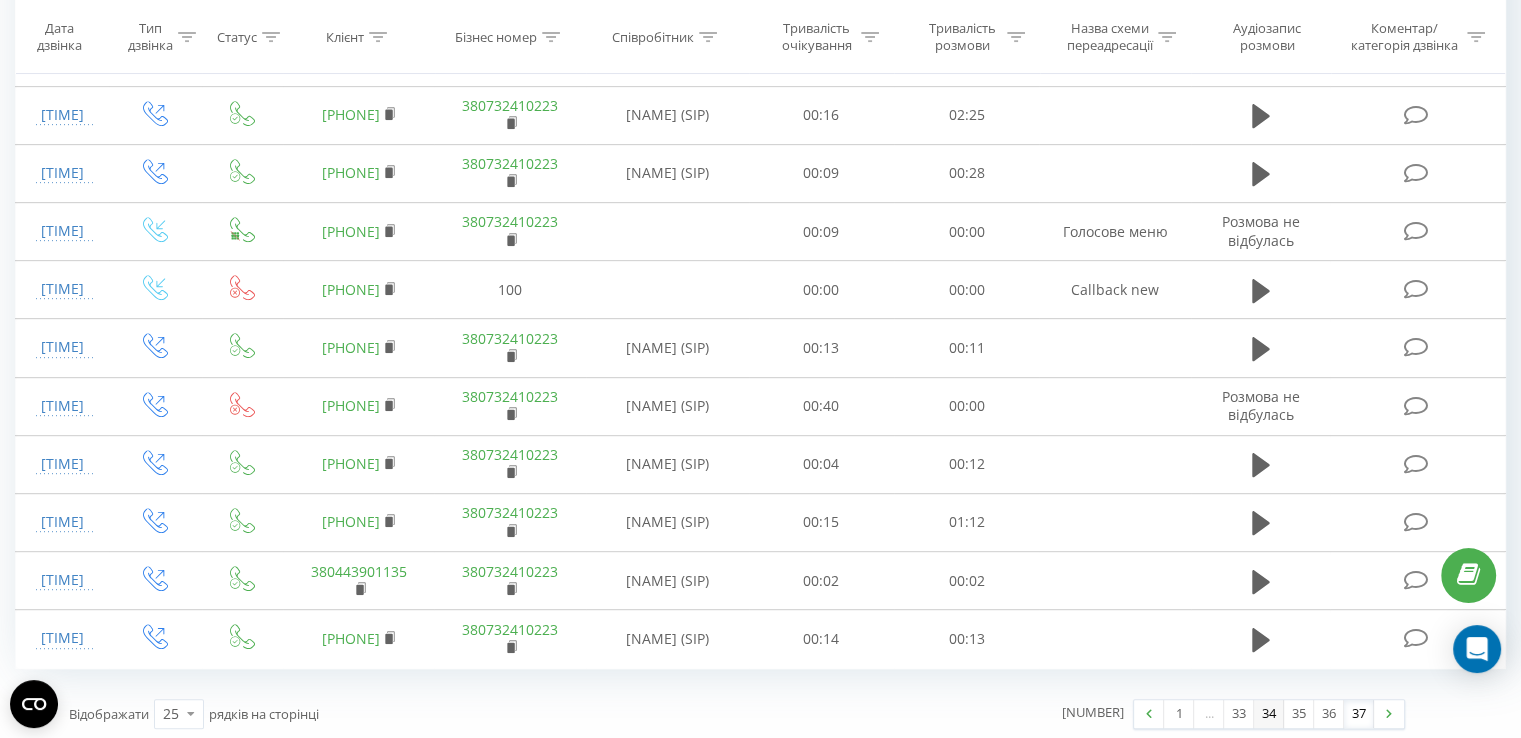 click on "34" at bounding box center [1269, 714] 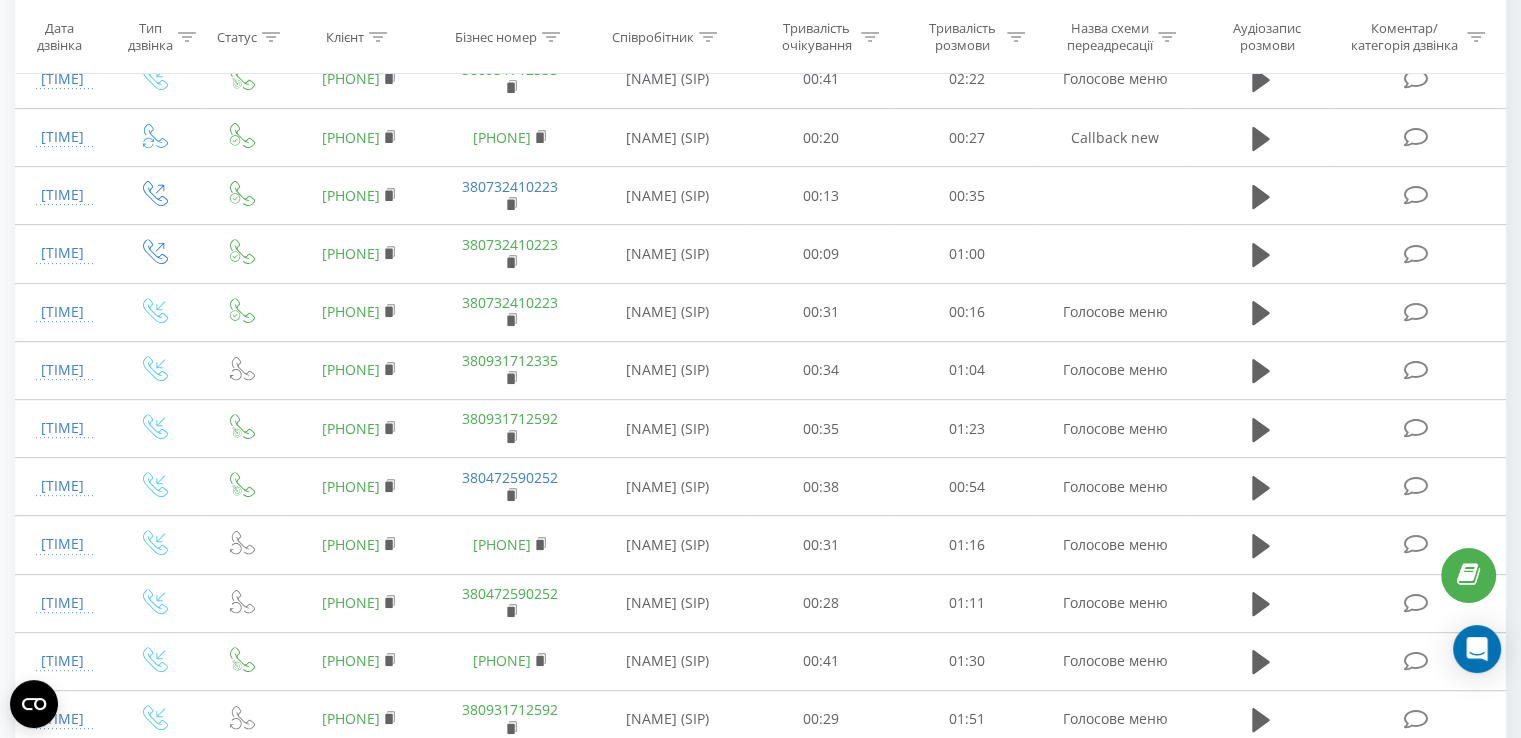 scroll, scrollTop: 1085, scrollLeft: 0, axis: vertical 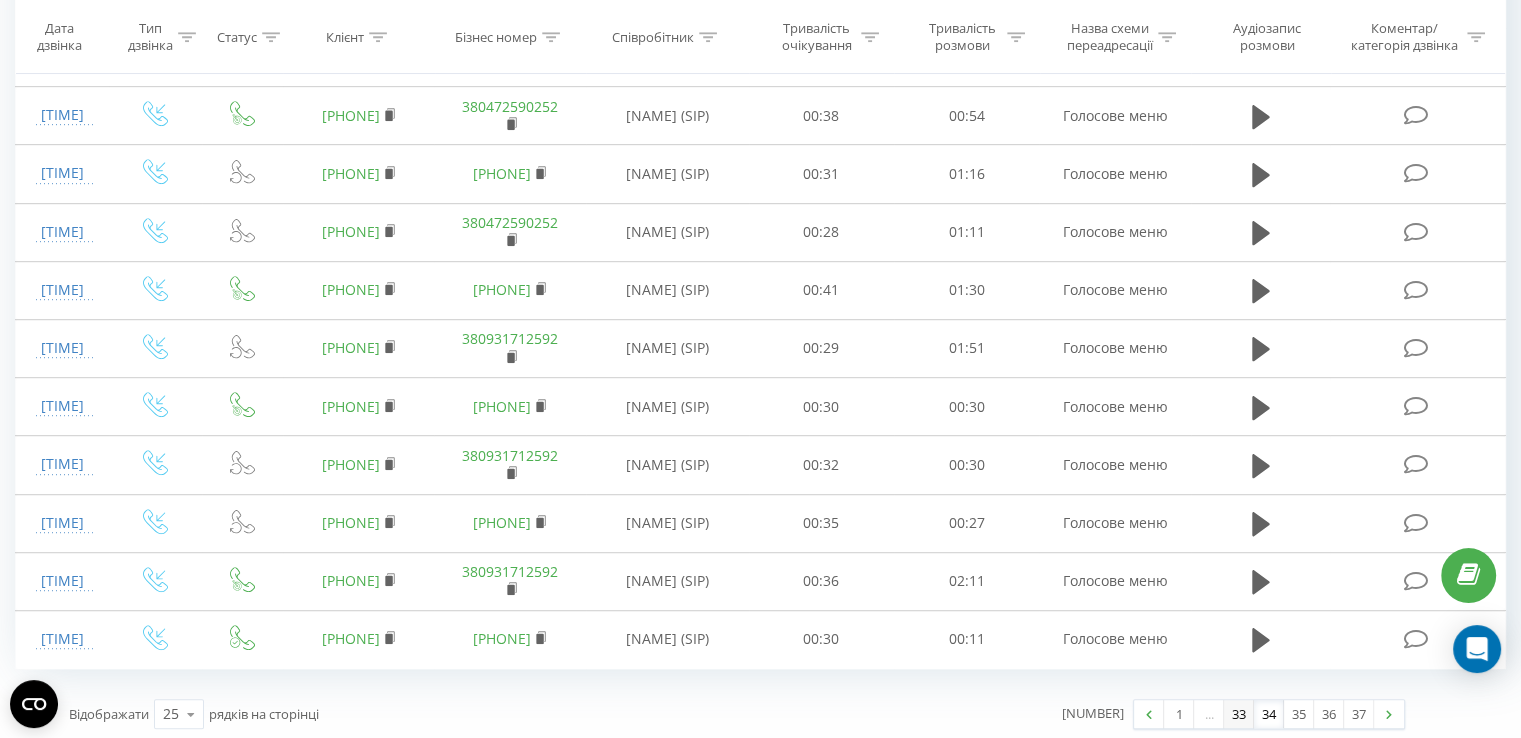 click on "33" at bounding box center [1239, 714] 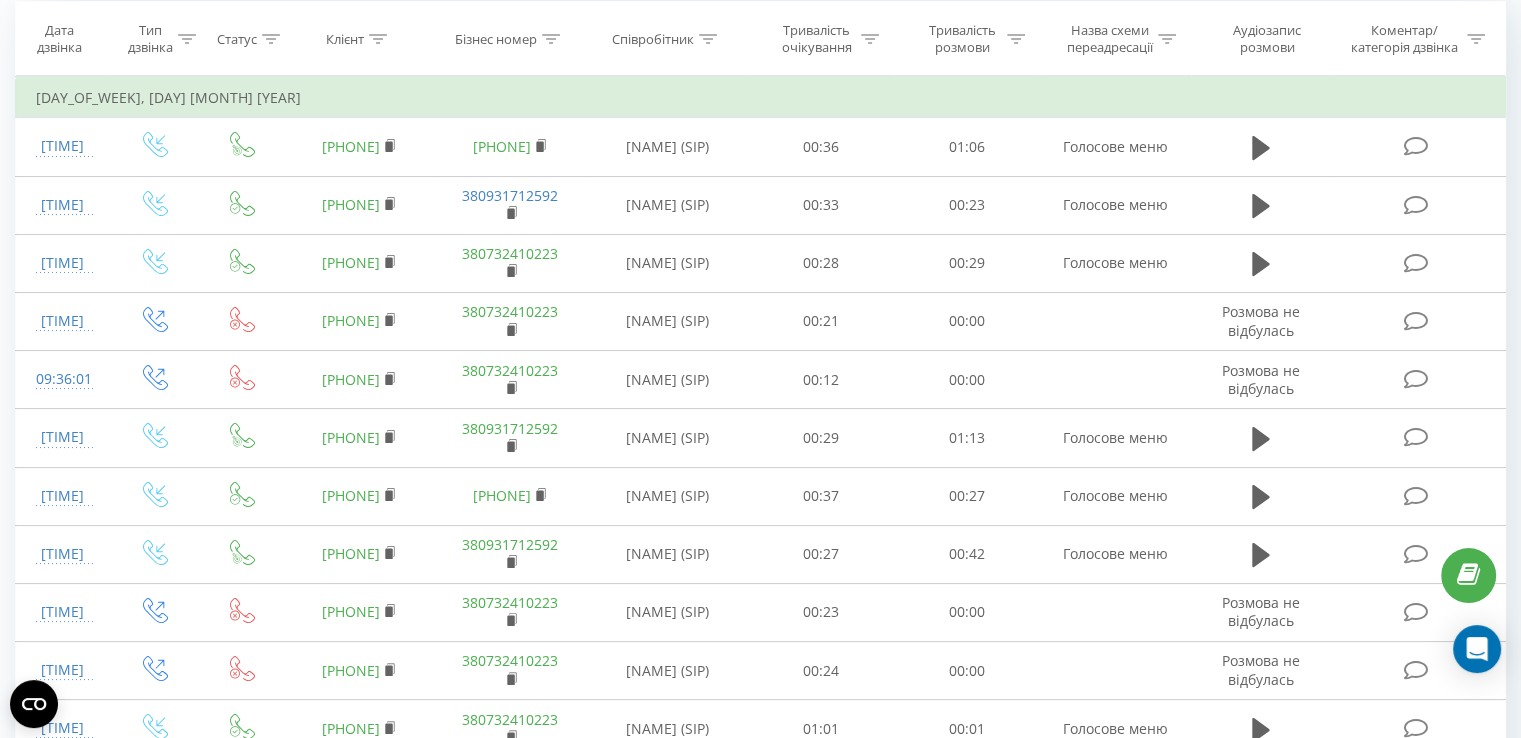 scroll, scrollTop: 132, scrollLeft: 0, axis: vertical 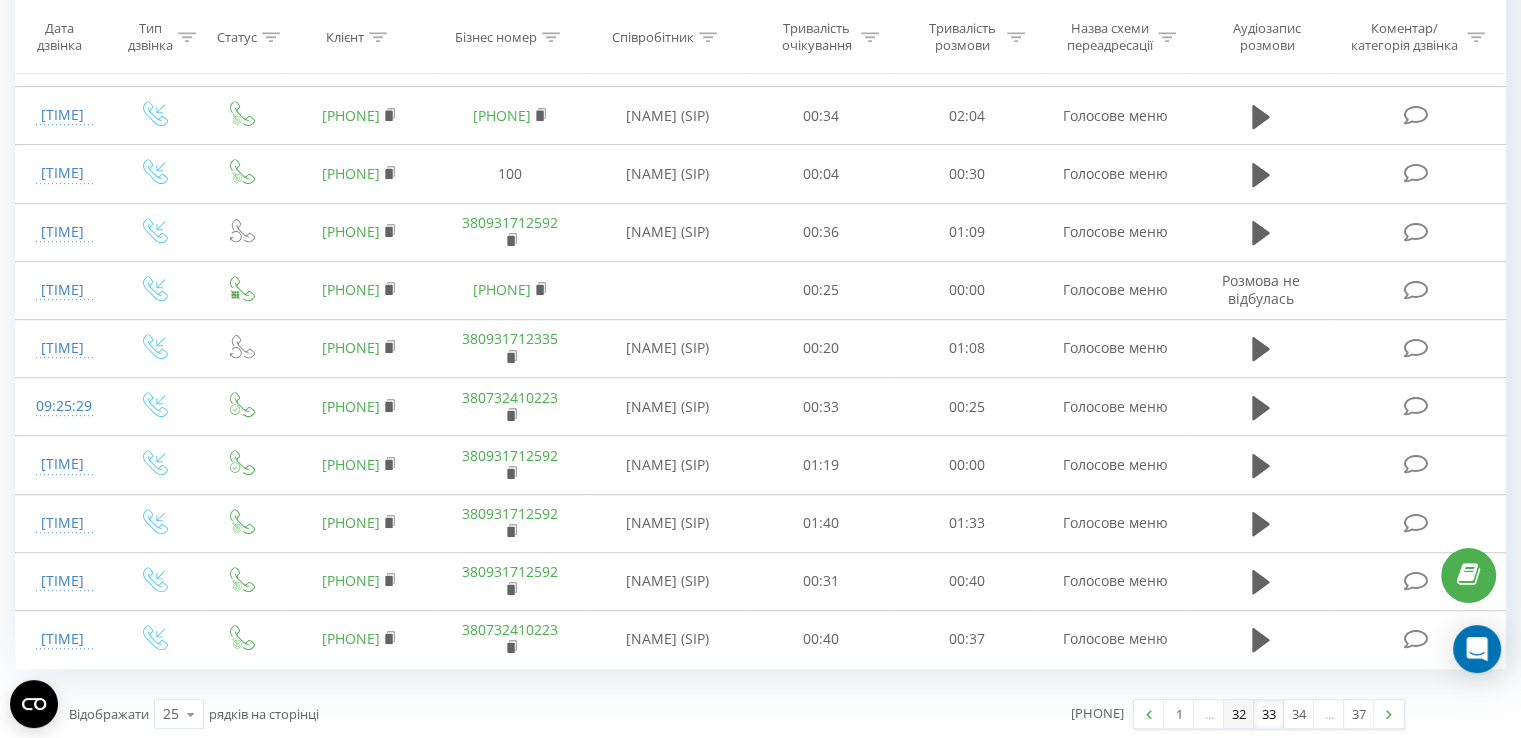 click on "32" at bounding box center (1239, 714) 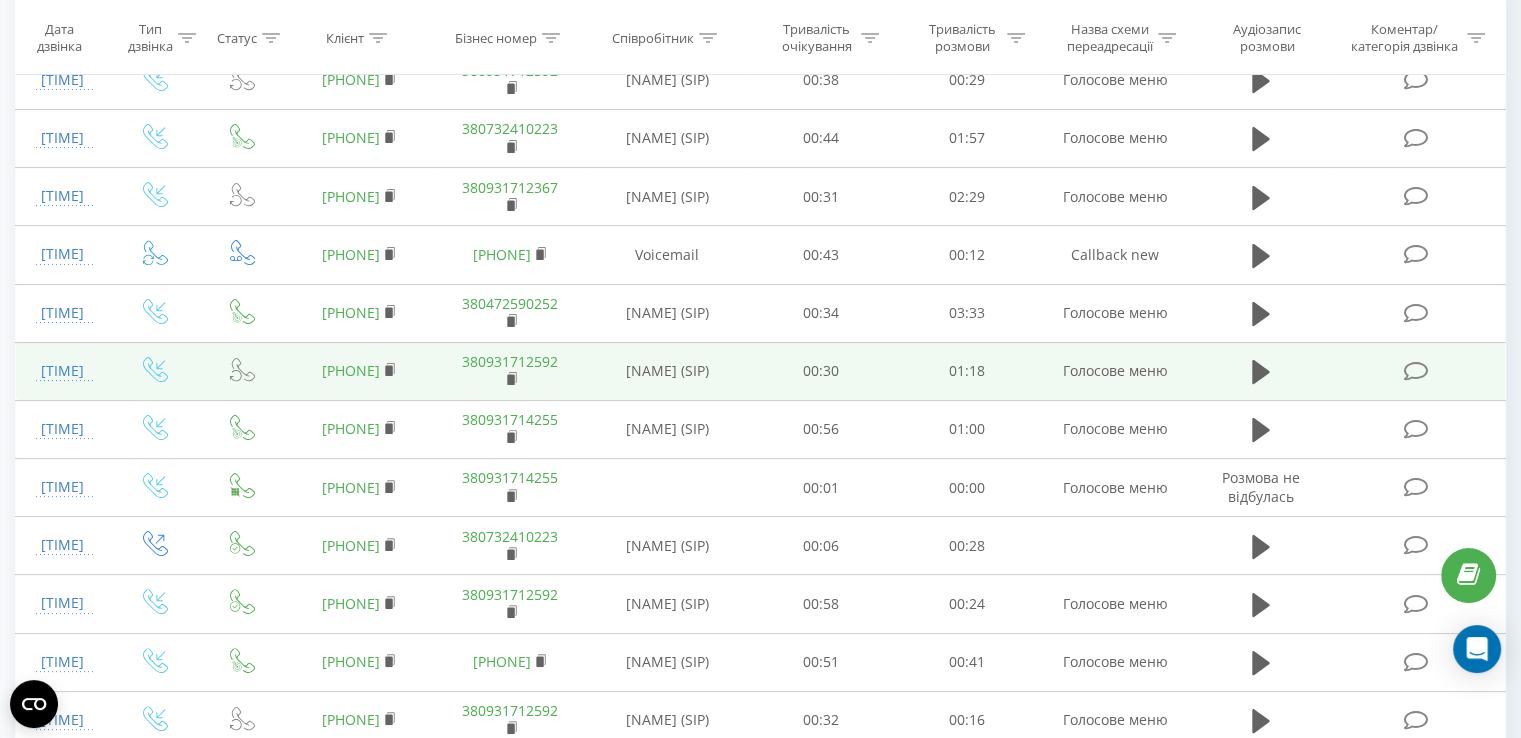 scroll, scrollTop: 332, scrollLeft: 0, axis: vertical 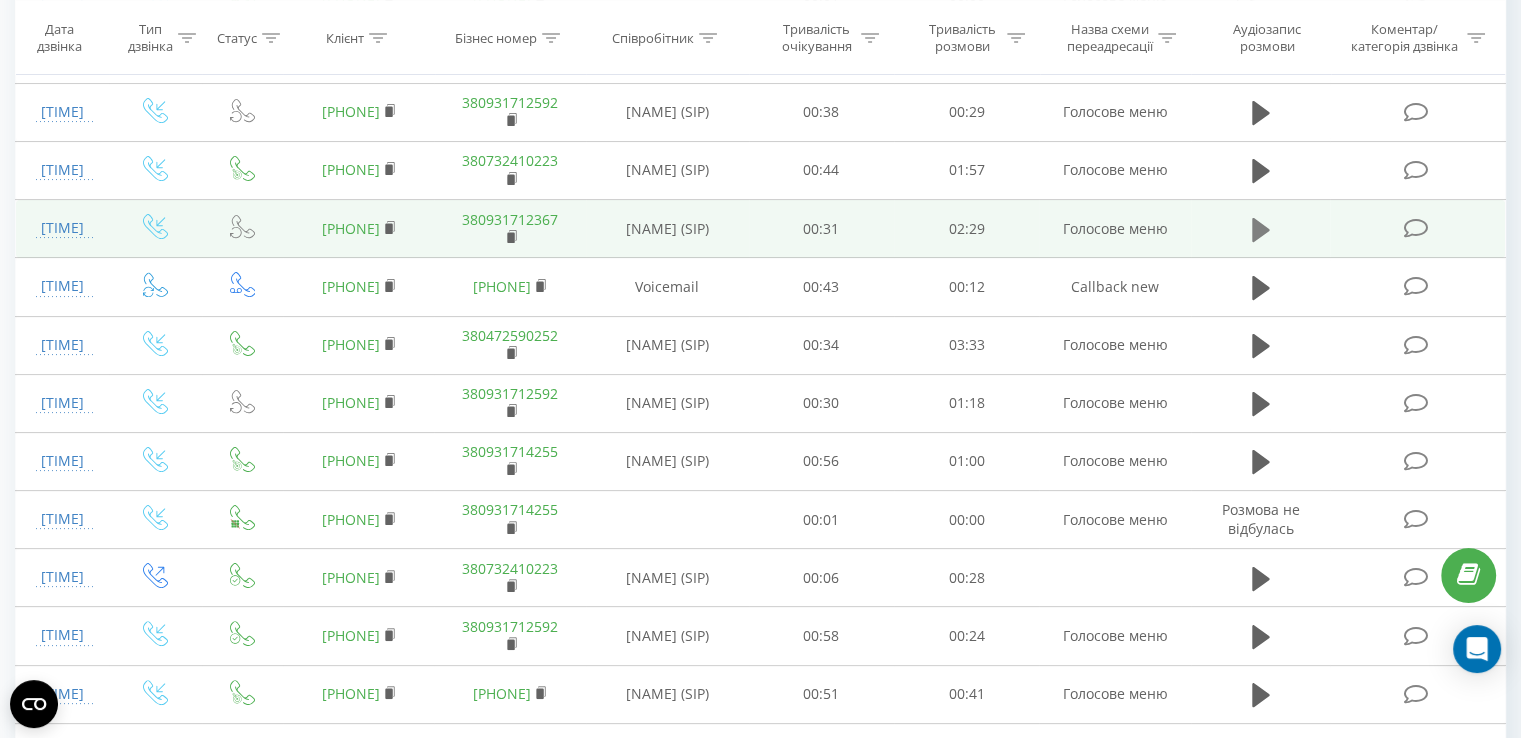 click 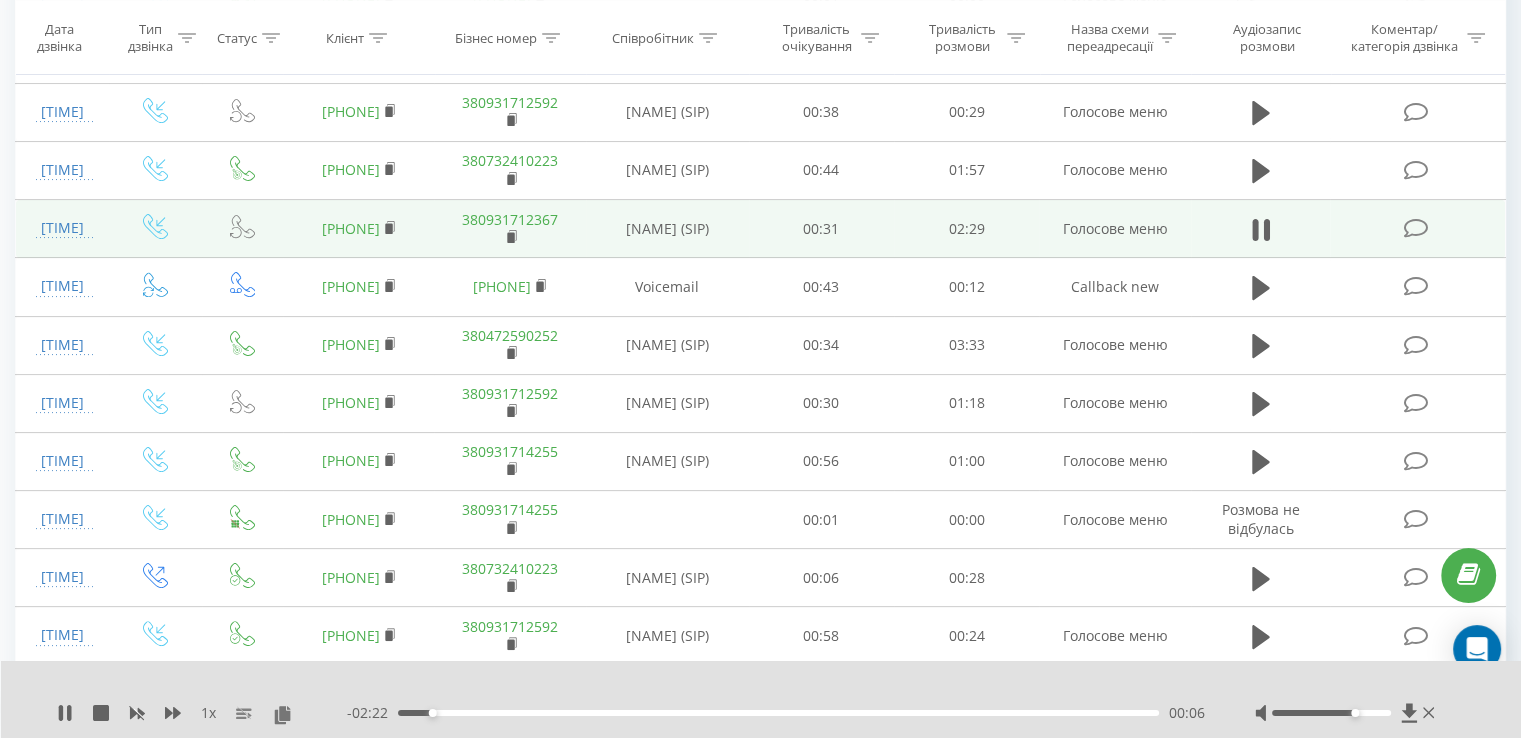 click at bounding box center [748, 687] 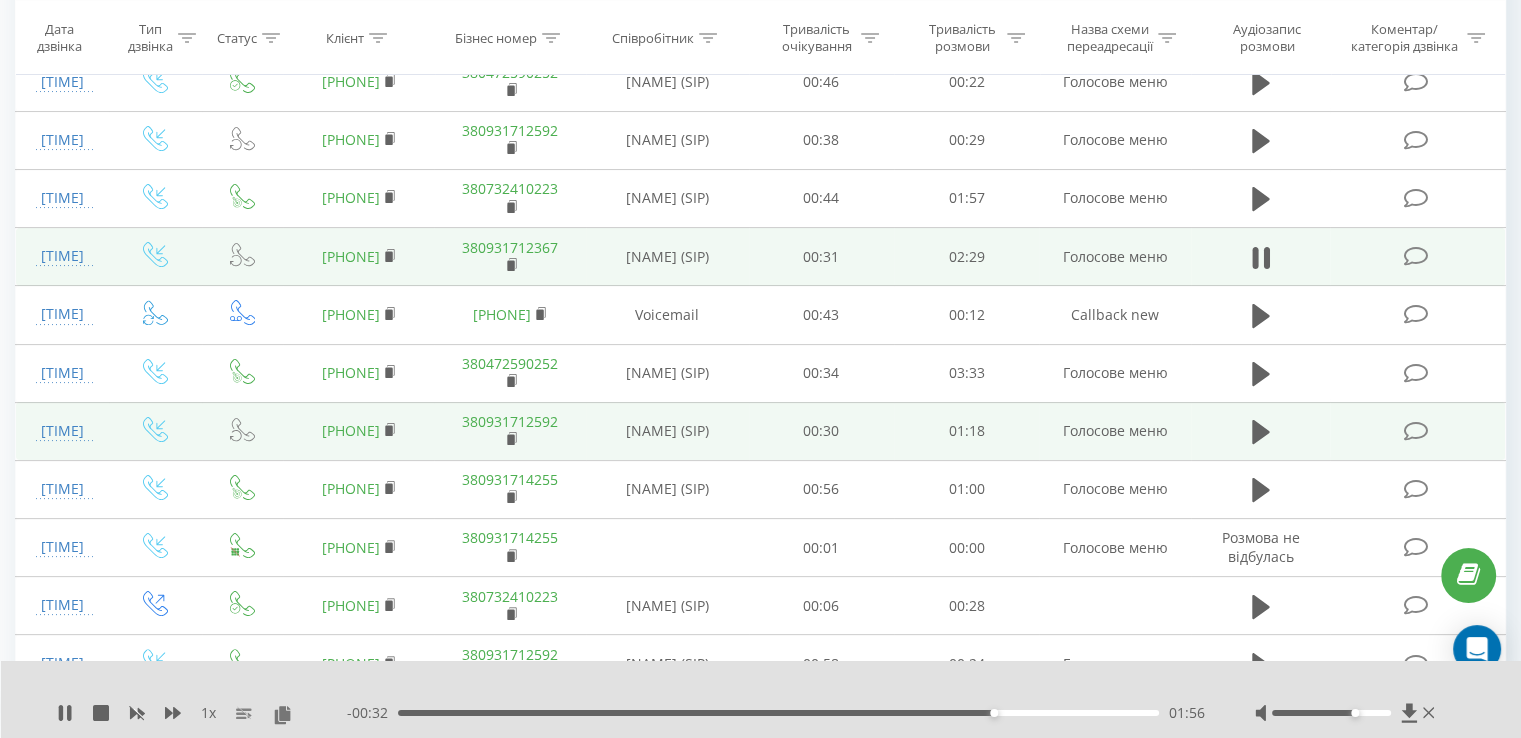 scroll, scrollTop: 232, scrollLeft: 0, axis: vertical 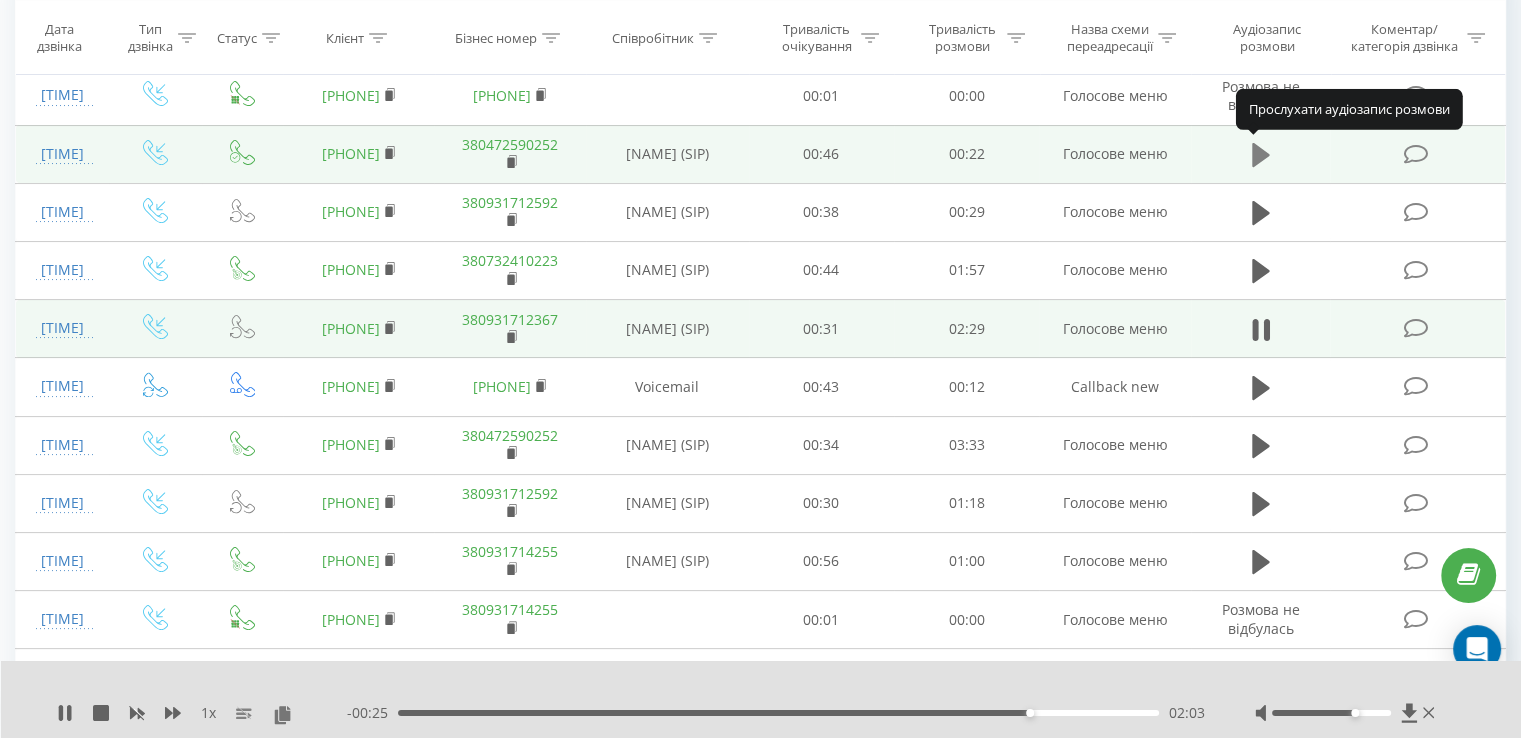 click 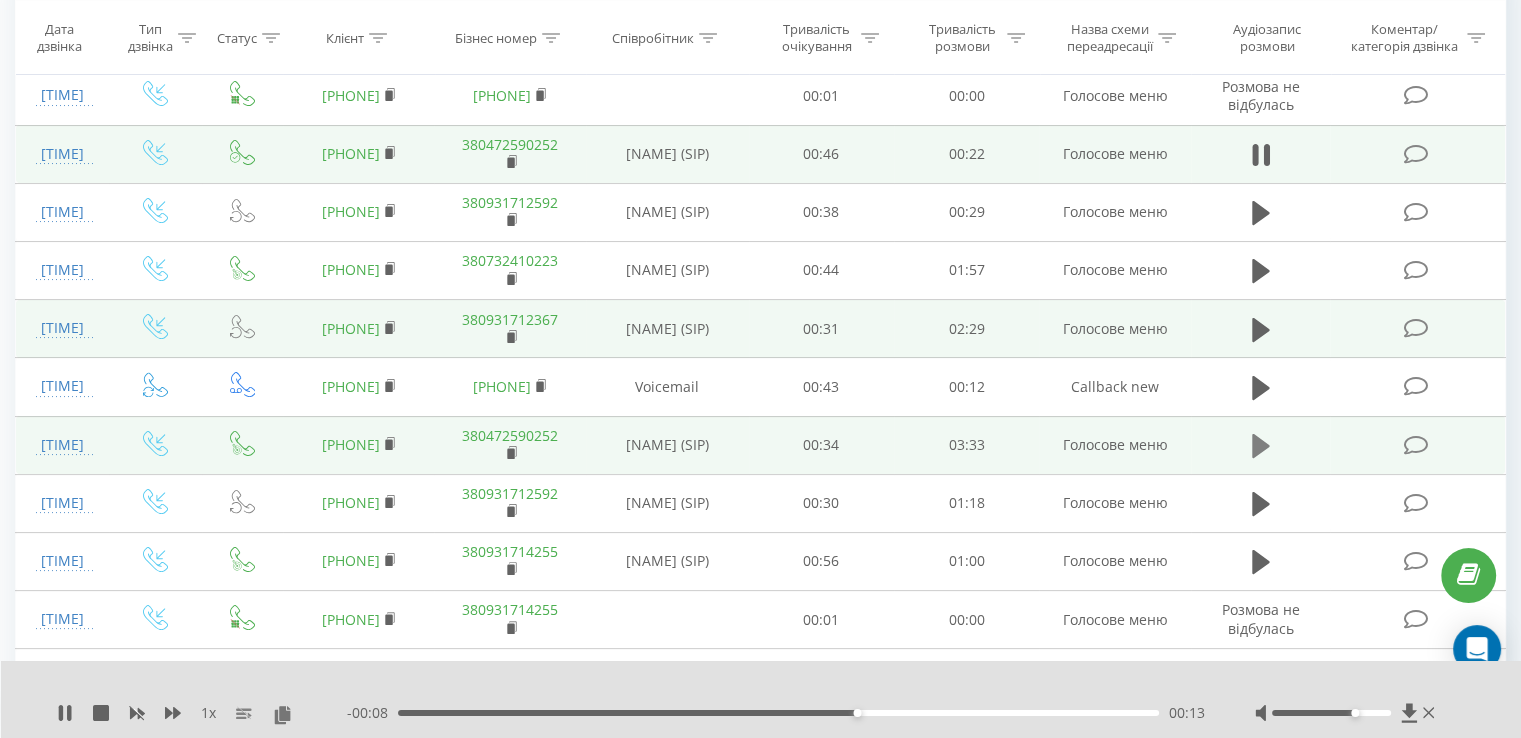 click at bounding box center [1261, 446] 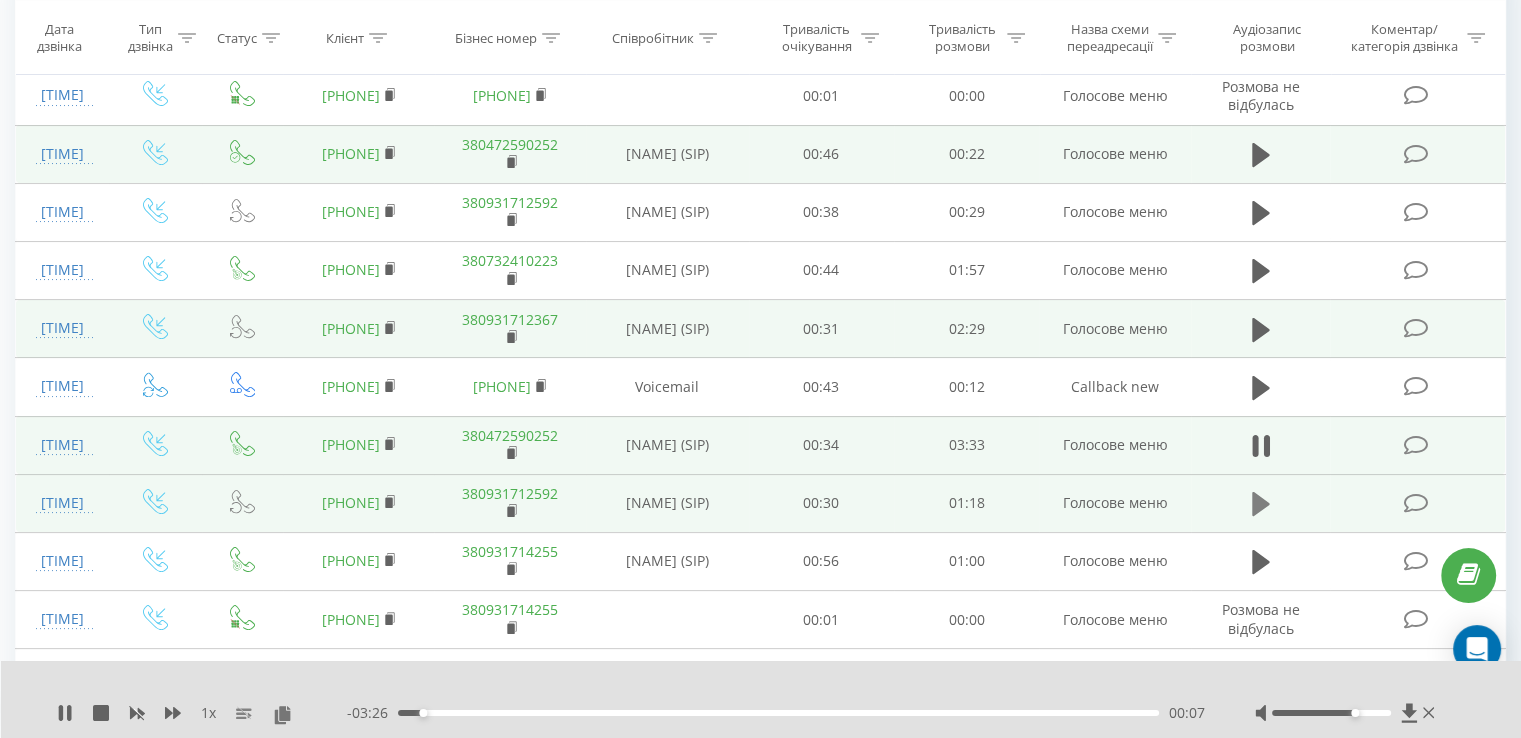 click 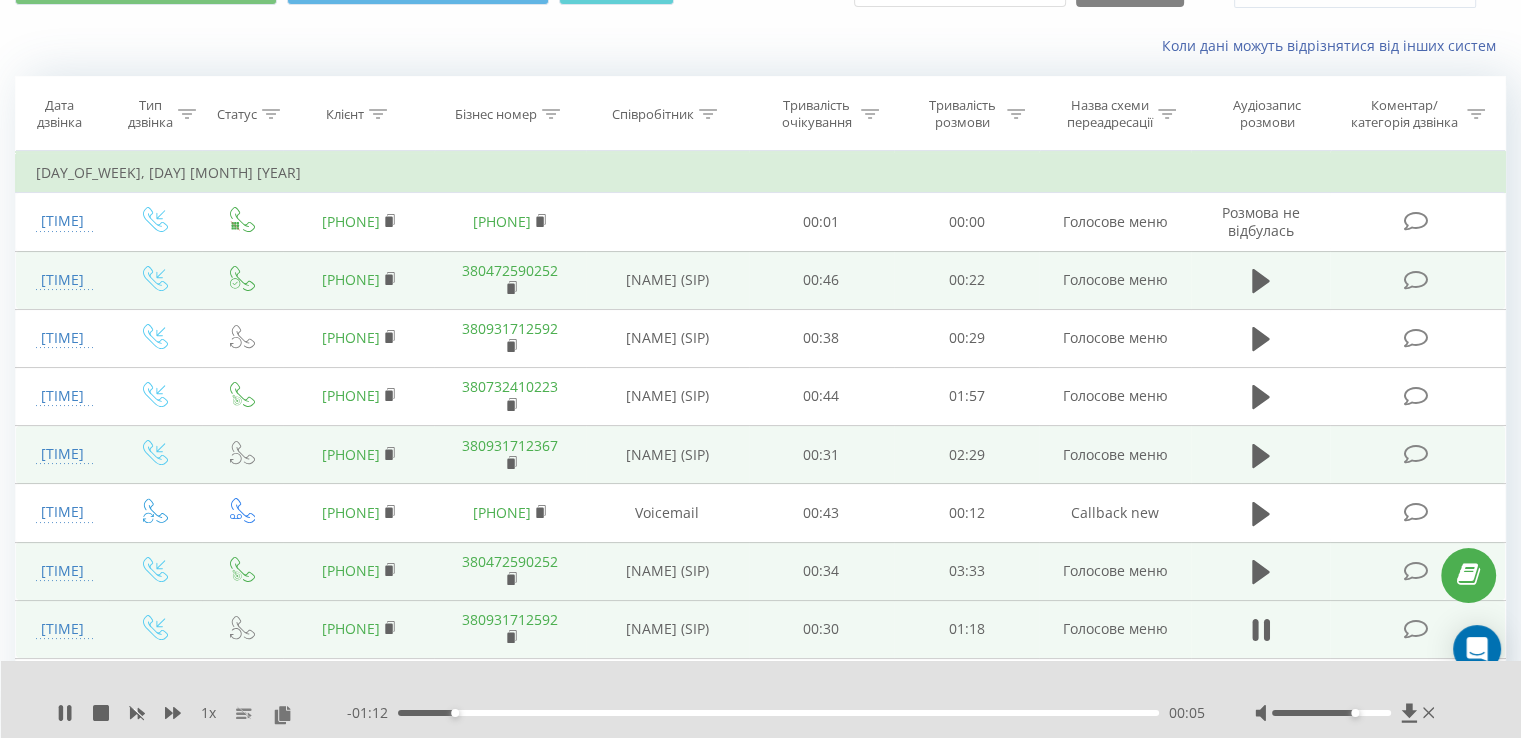 scroll, scrollTop: 0, scrollLeft: 0, axis: both 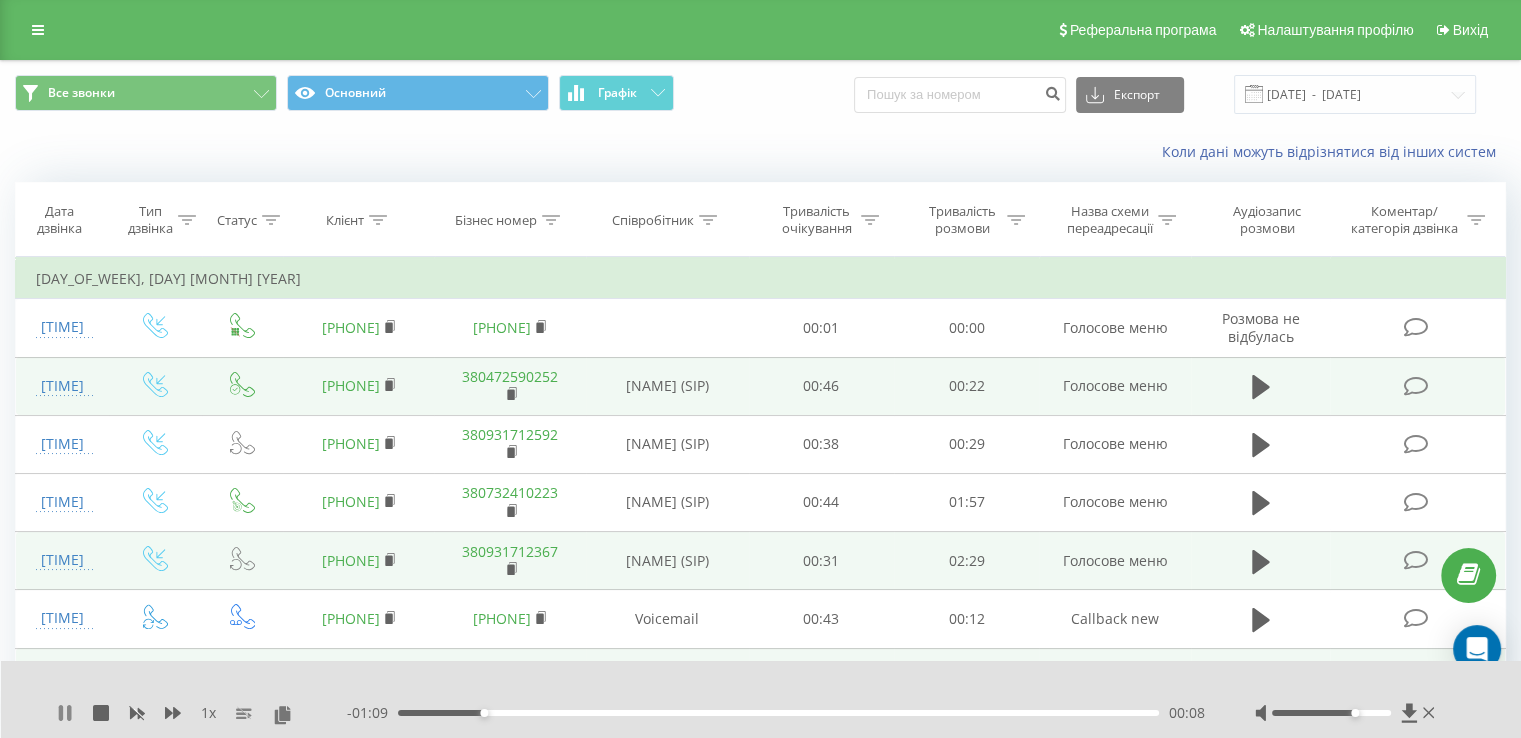 click 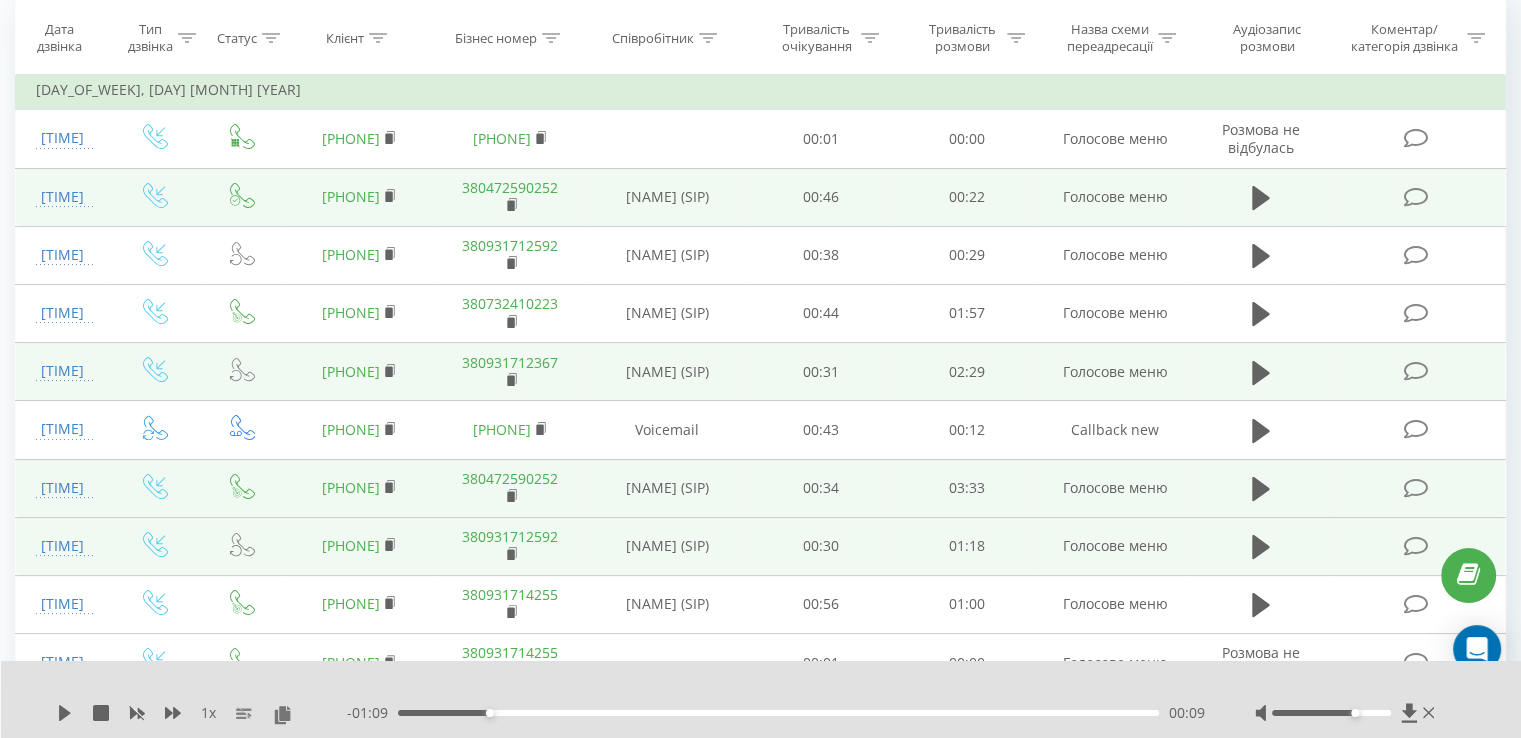 scroll, scrollTop: 300, scrollLeft: 0, axis: vertical 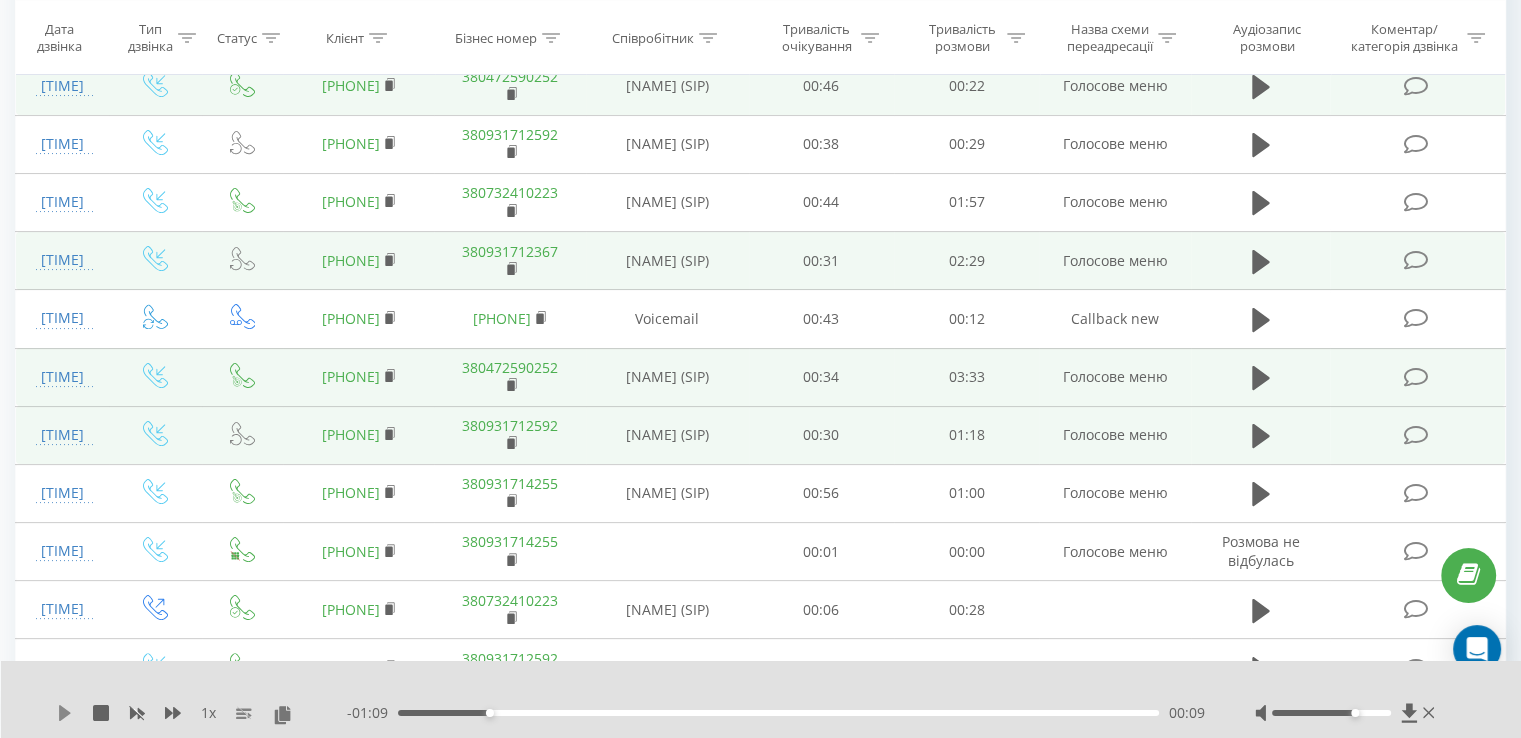 click 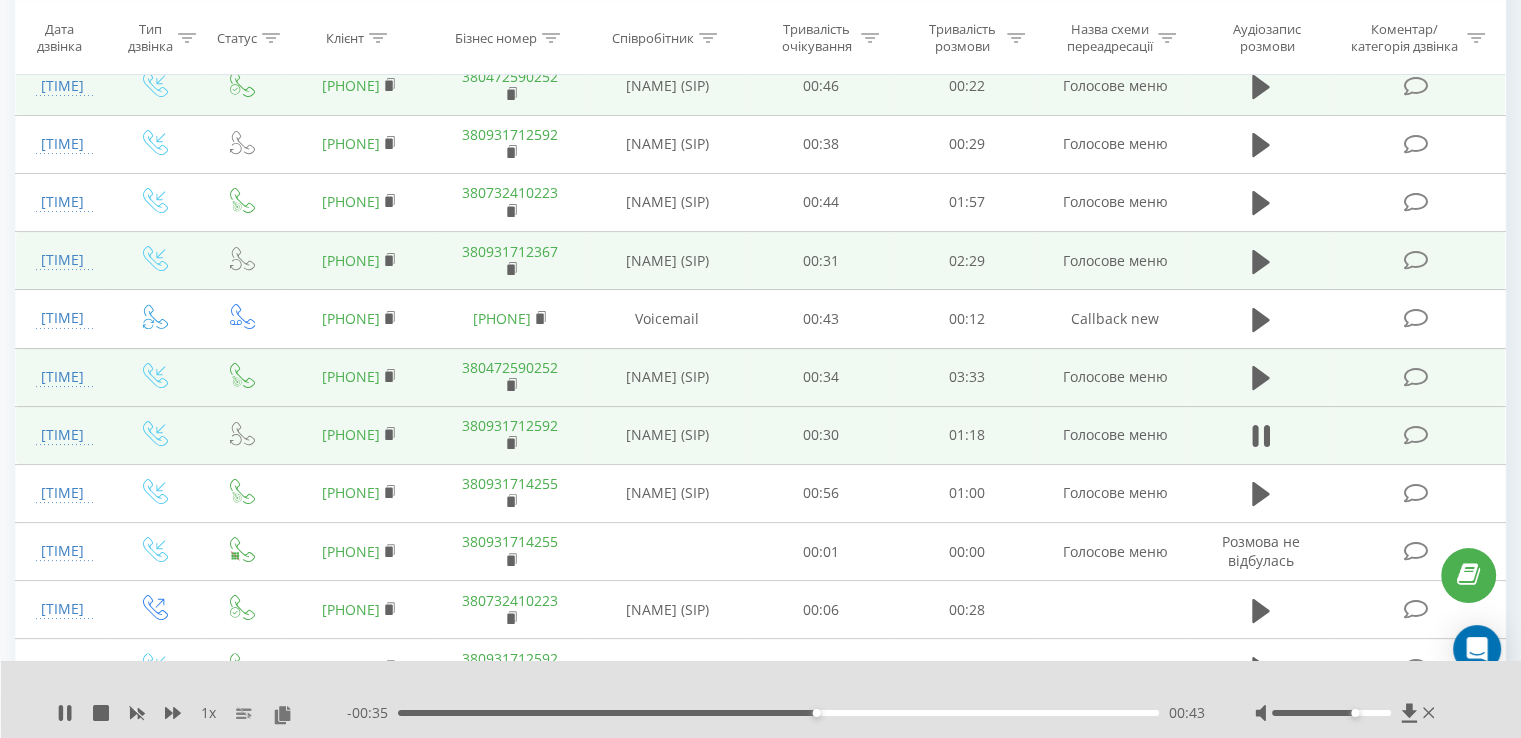 click on "[DURATION]" at bounding box center (761, 699) 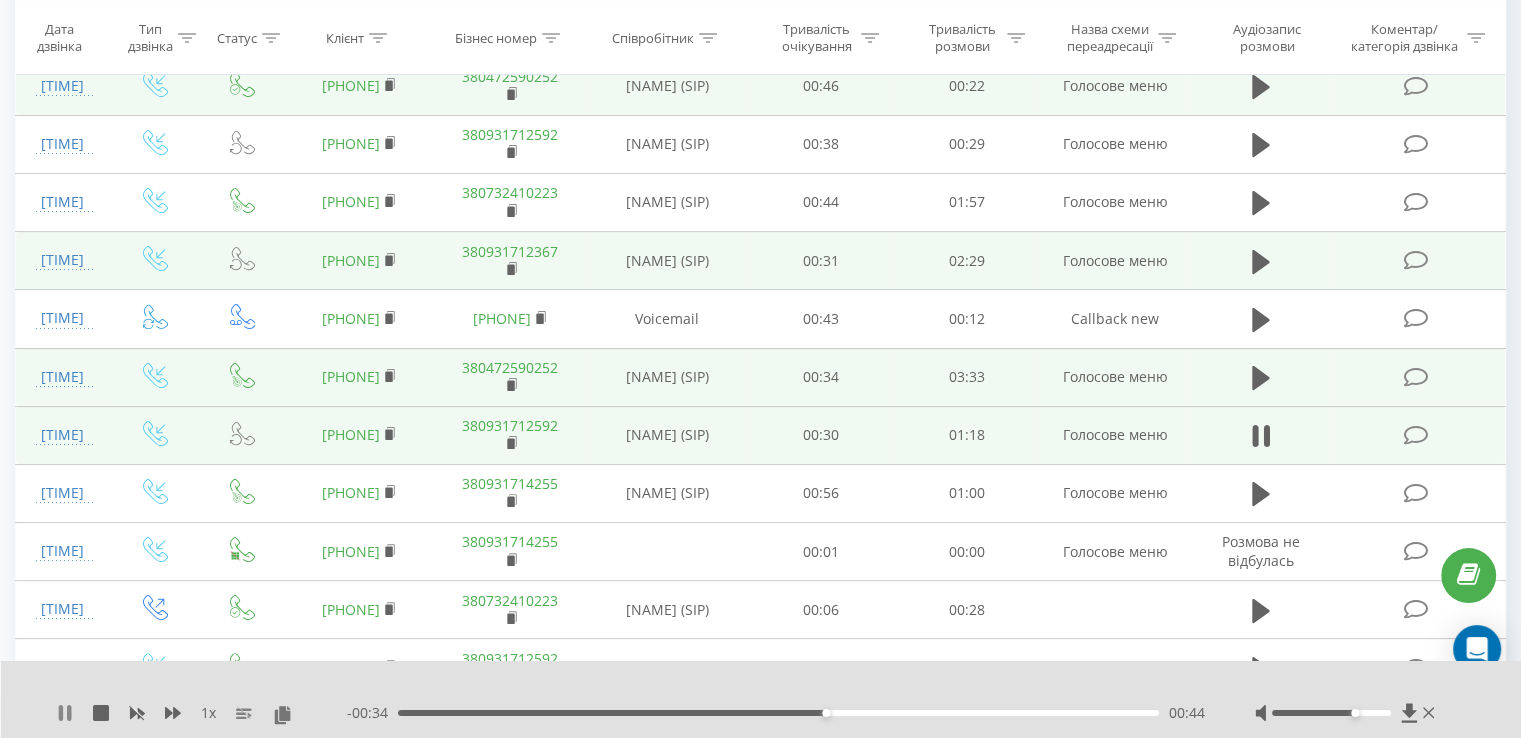 click 